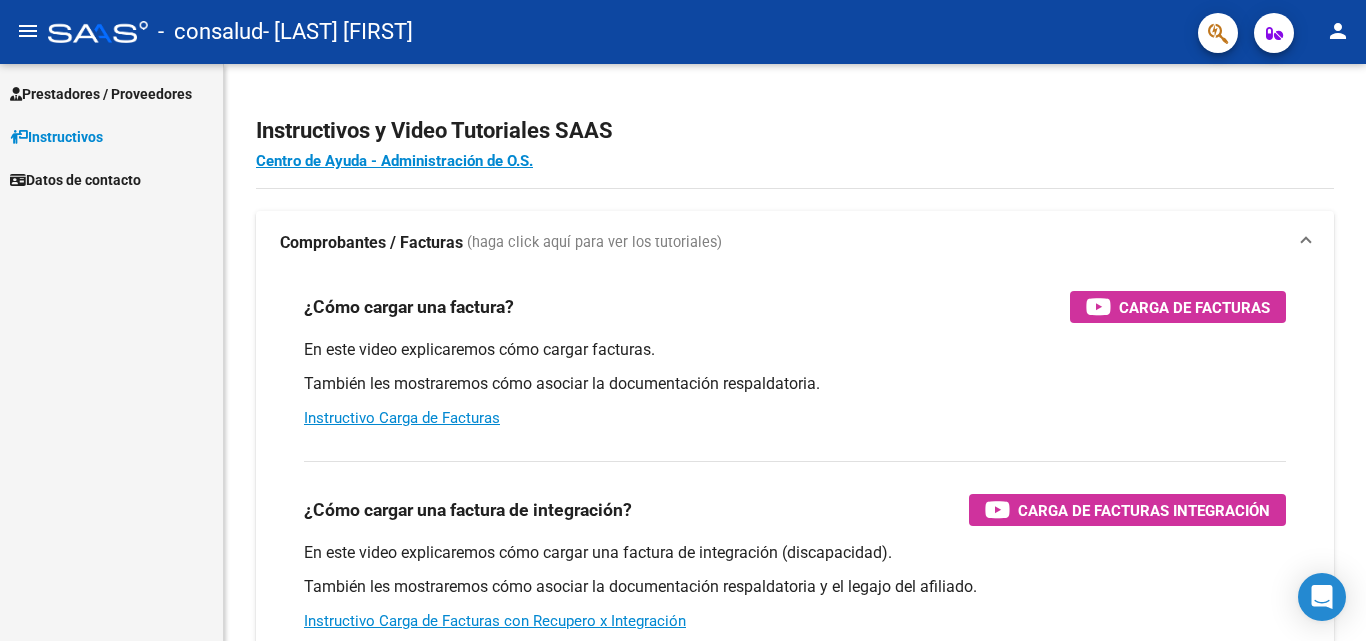 scroll, scrollTop: 0, scrollLeft: 0, axis: both 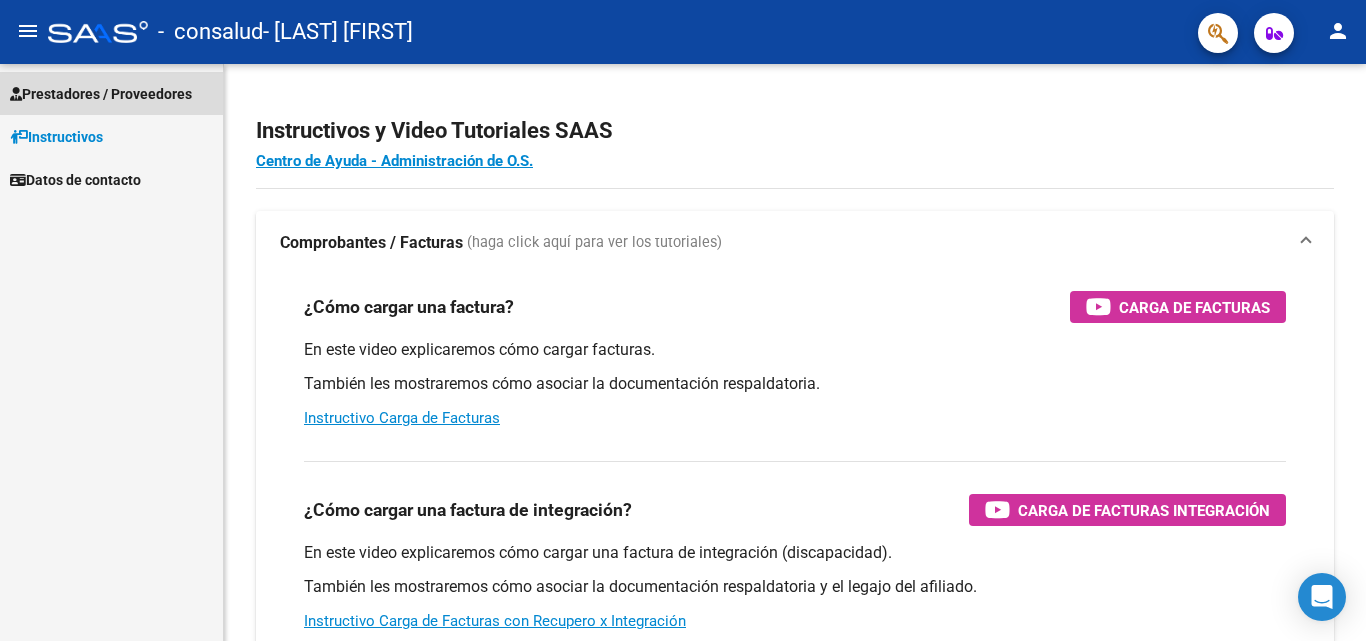 click on "Prestadores / Proveedores" at bounding box center [101, 94] 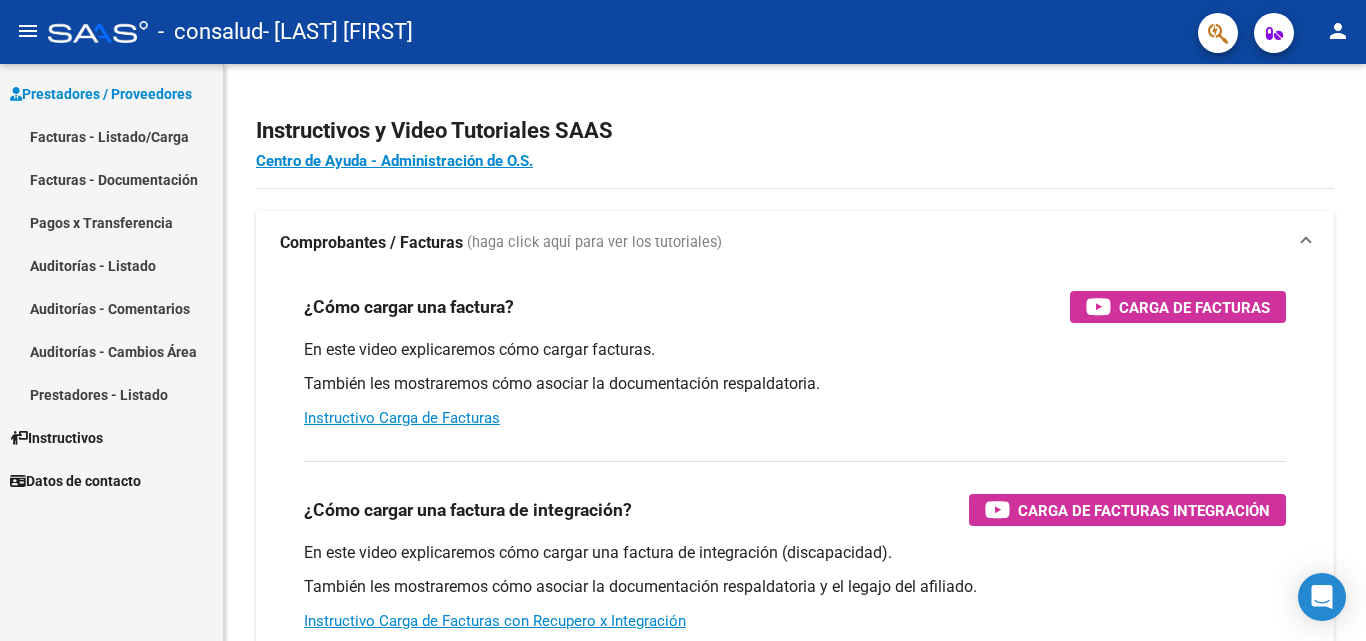 click on "Facturas - Listado/Carga" at bounding box center (111, 136) 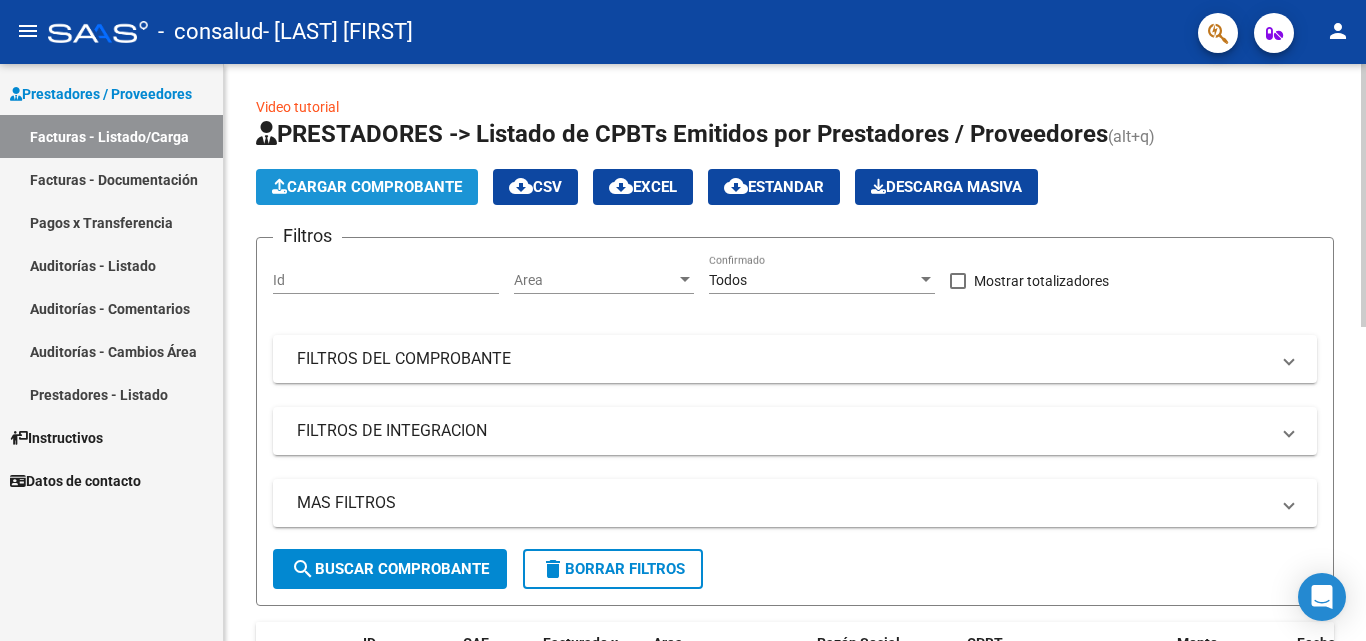 click on "Cargar Comprobante" 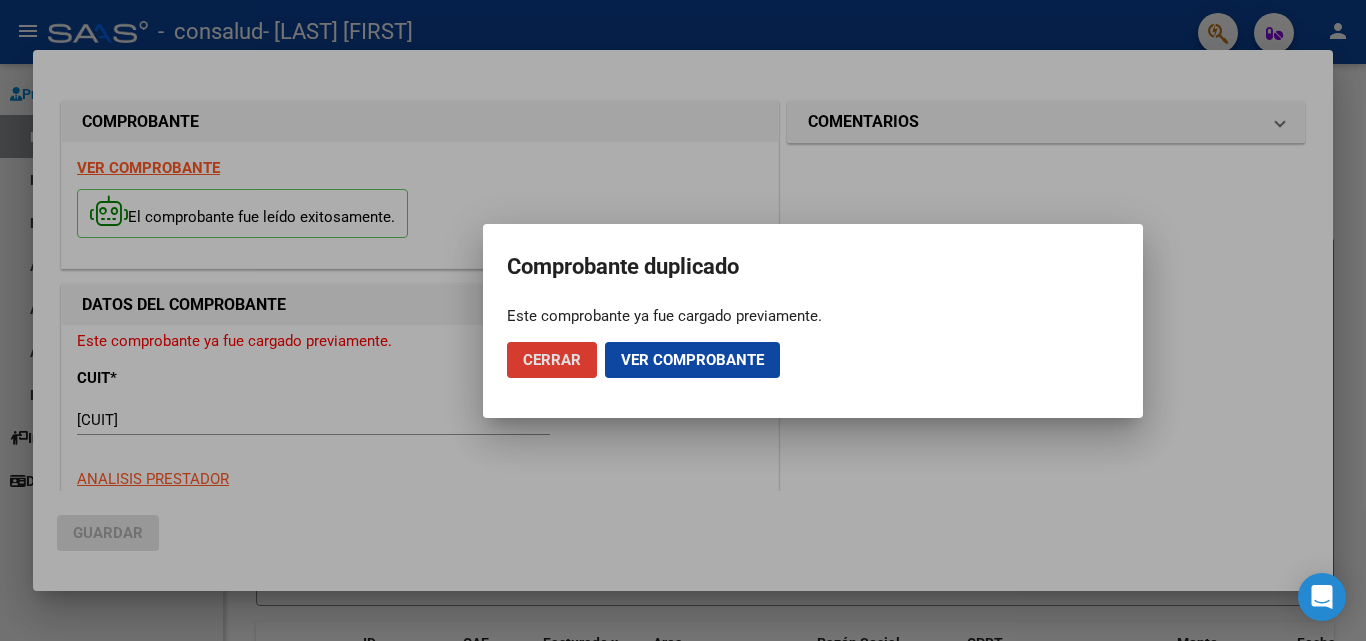 click on "Ver comprobante" 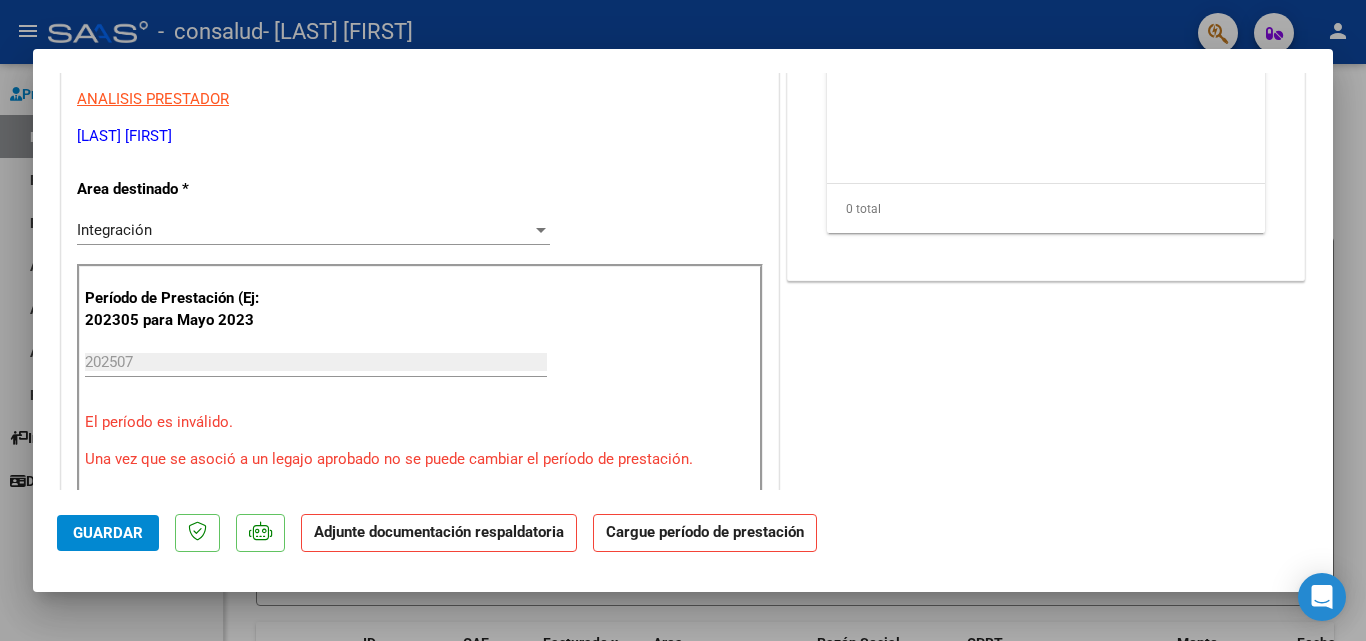 scroll, scrollTop: 434, scrollLeft: 0, axis: vertical 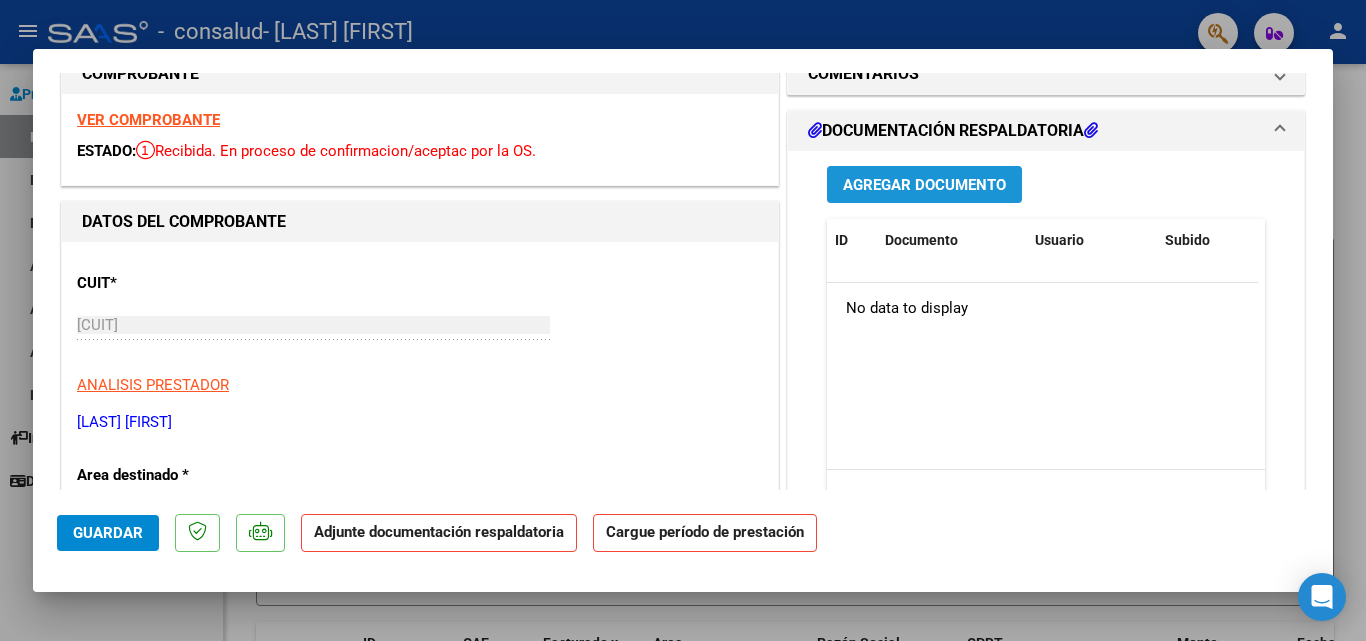 click on "Agregar Documento" at bounding box center [924, 185] 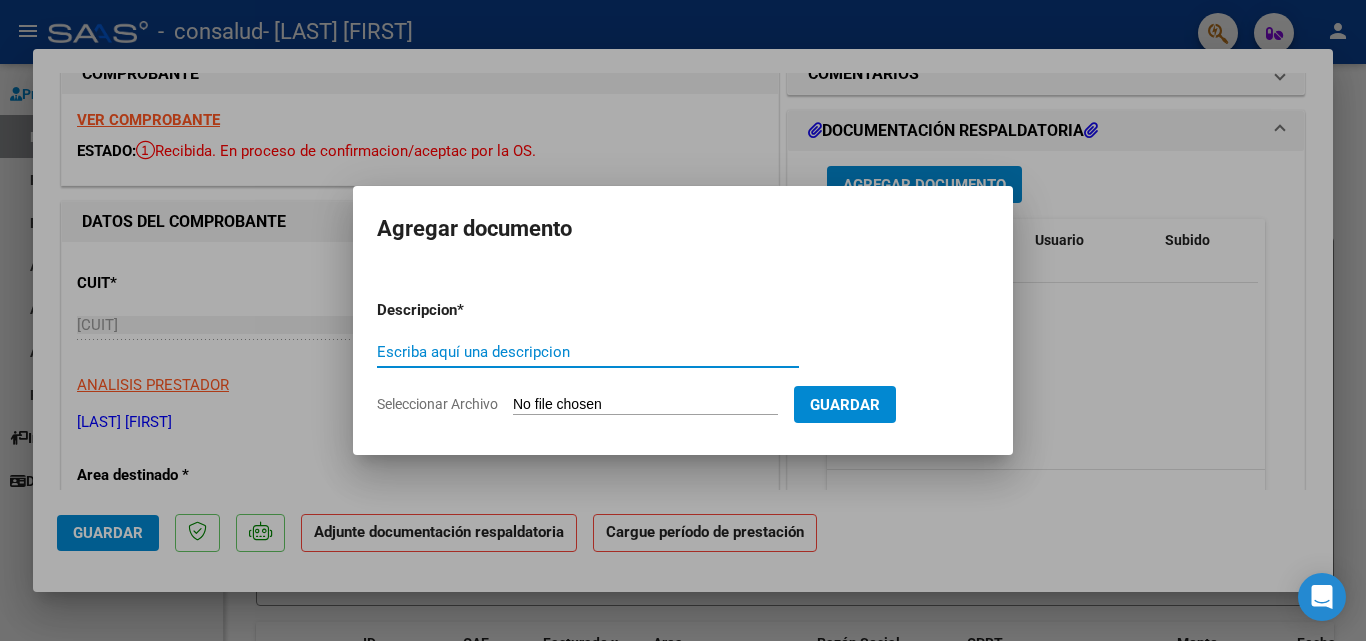 click on "Seleccionar Archivo" at bounding box center [645, 405] 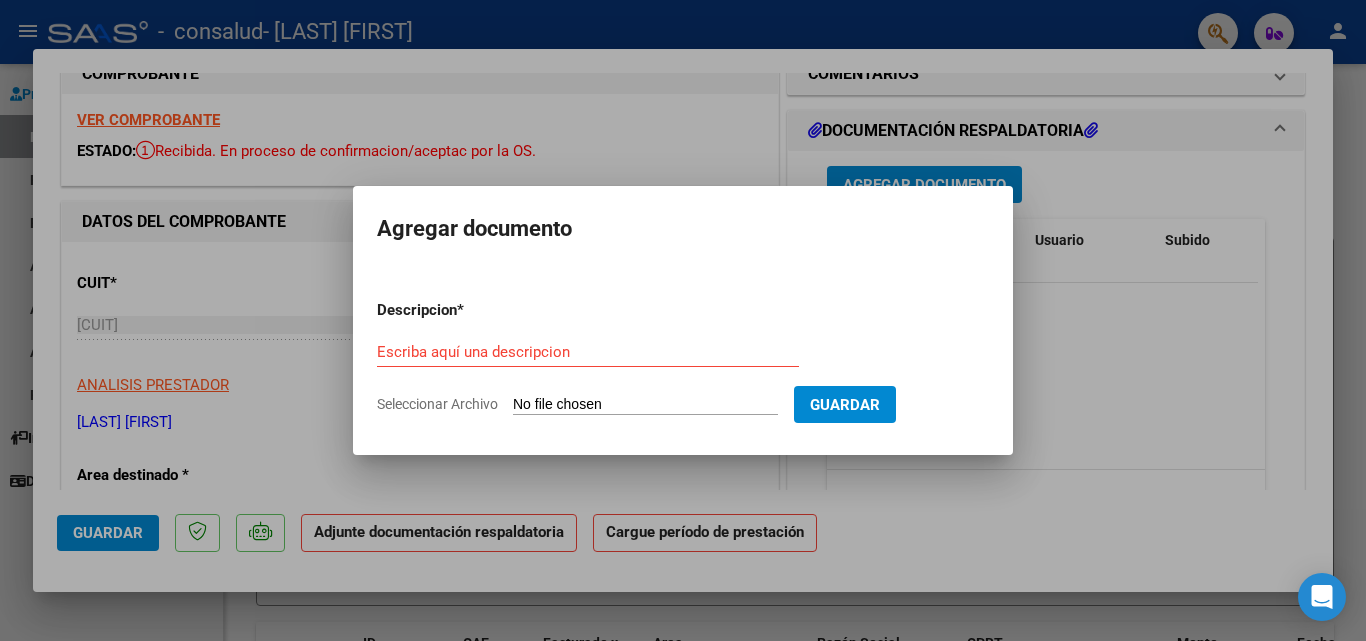 type on "C:\fakepath\PLANILLA DE ASISTENCIA.pdf" 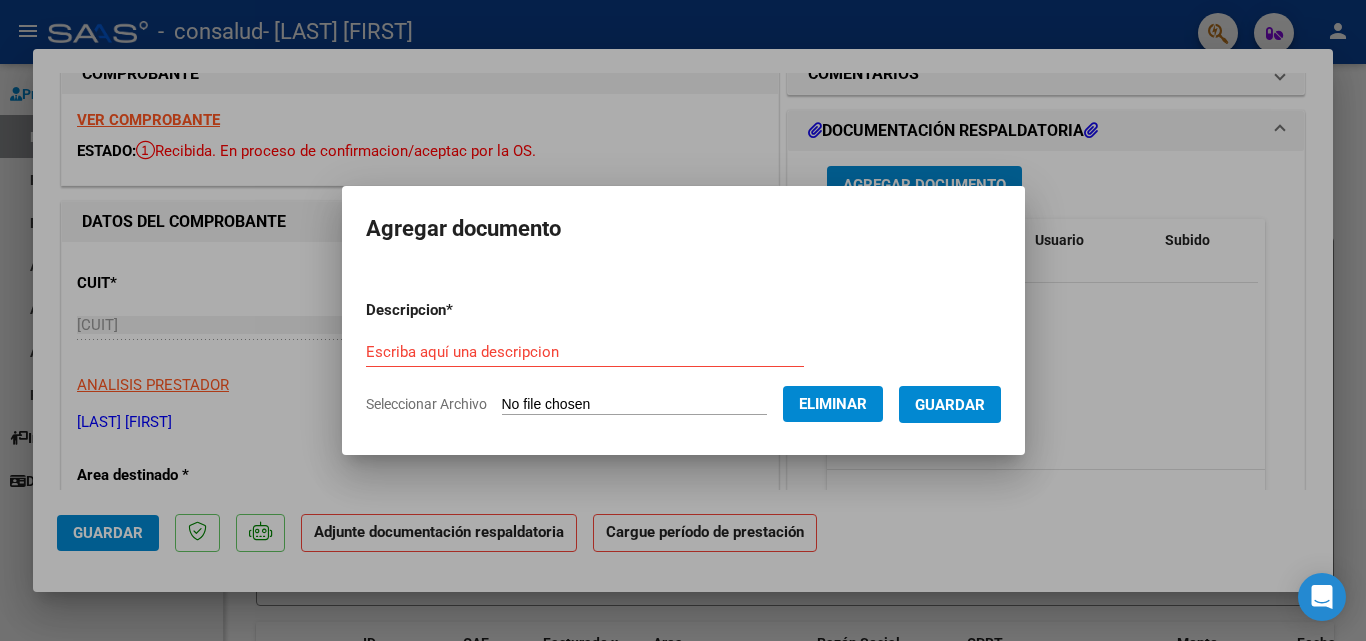 click on "Descripcion  *   Escriba aquí una descripcion  Seleccionar Archivo Eliminar Guardar" at bounding box center (683, 357) 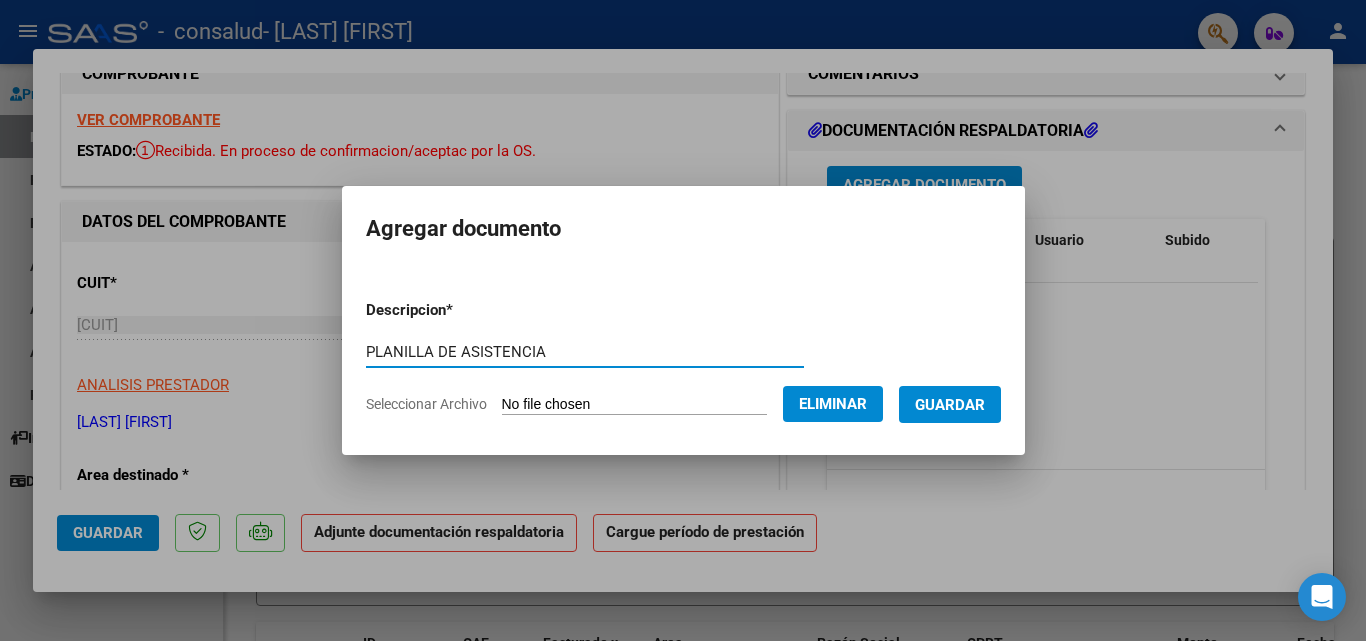 type on "PLANILLA DE ASISTENCIA" 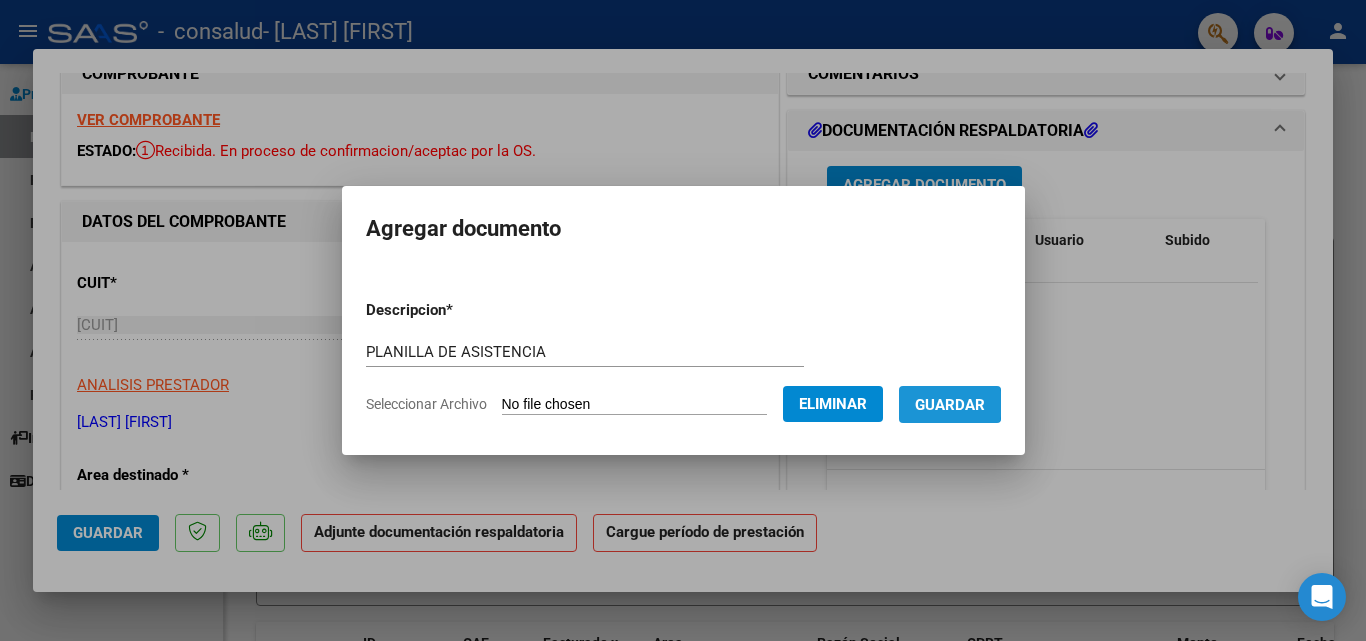click on "Guardar" at bounding box center (950, 405) 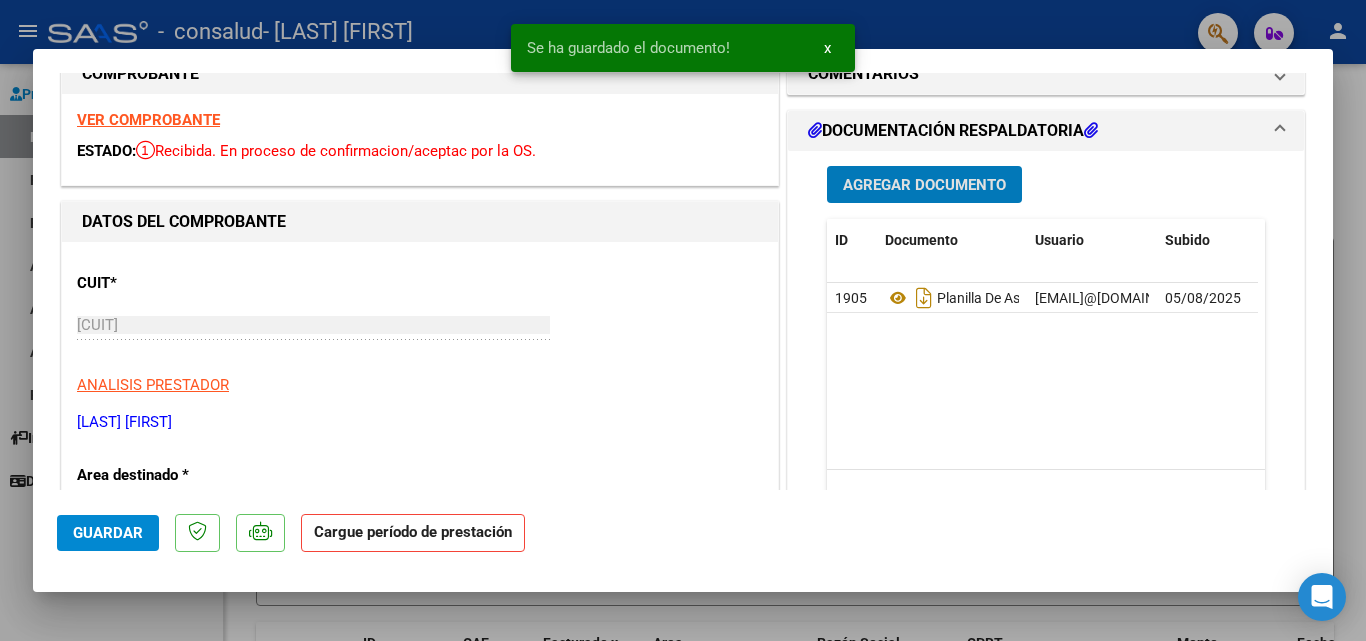 click at bounding box center (683, 320) 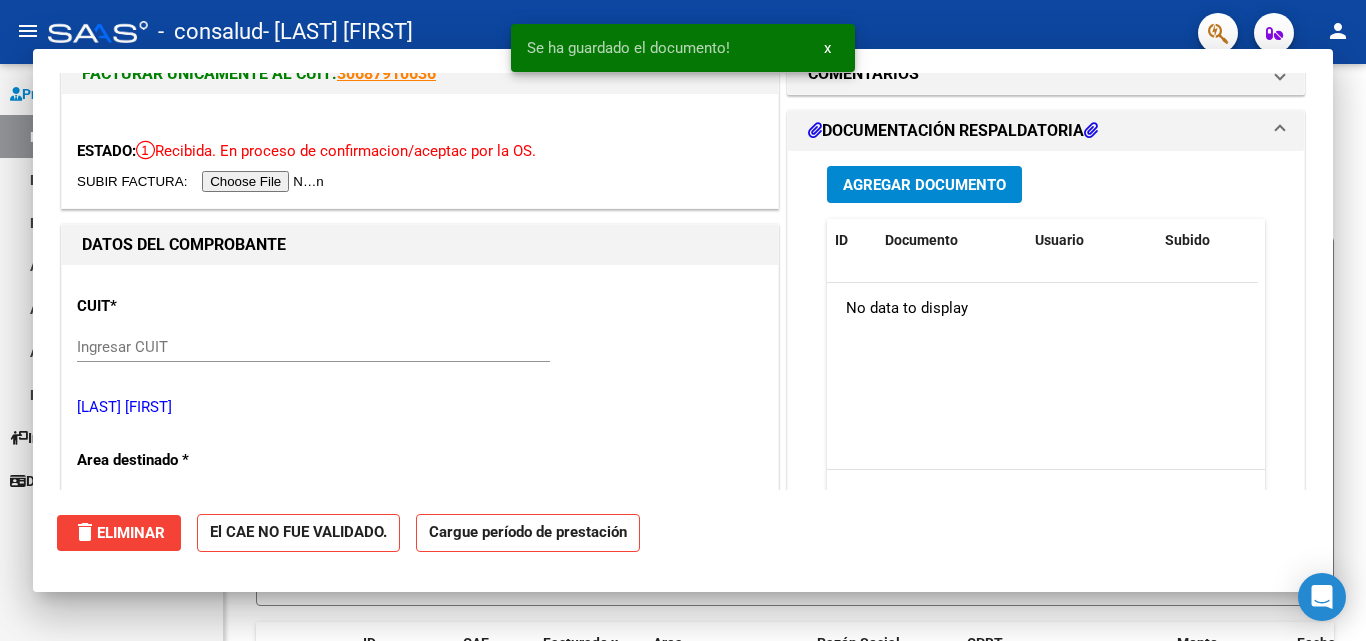 scroll, scrollTop: 0, scrollLeft: 0, axis: both 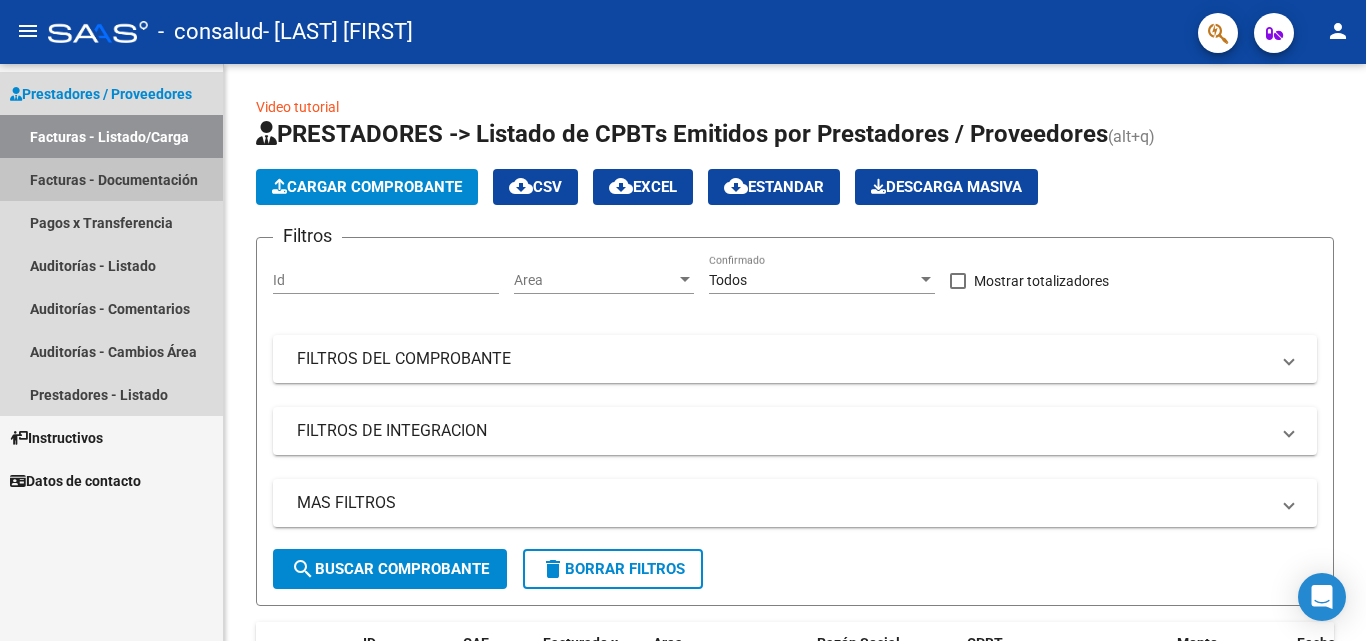 click on "Facturas - Documentación" at bounding box center (111, 179) 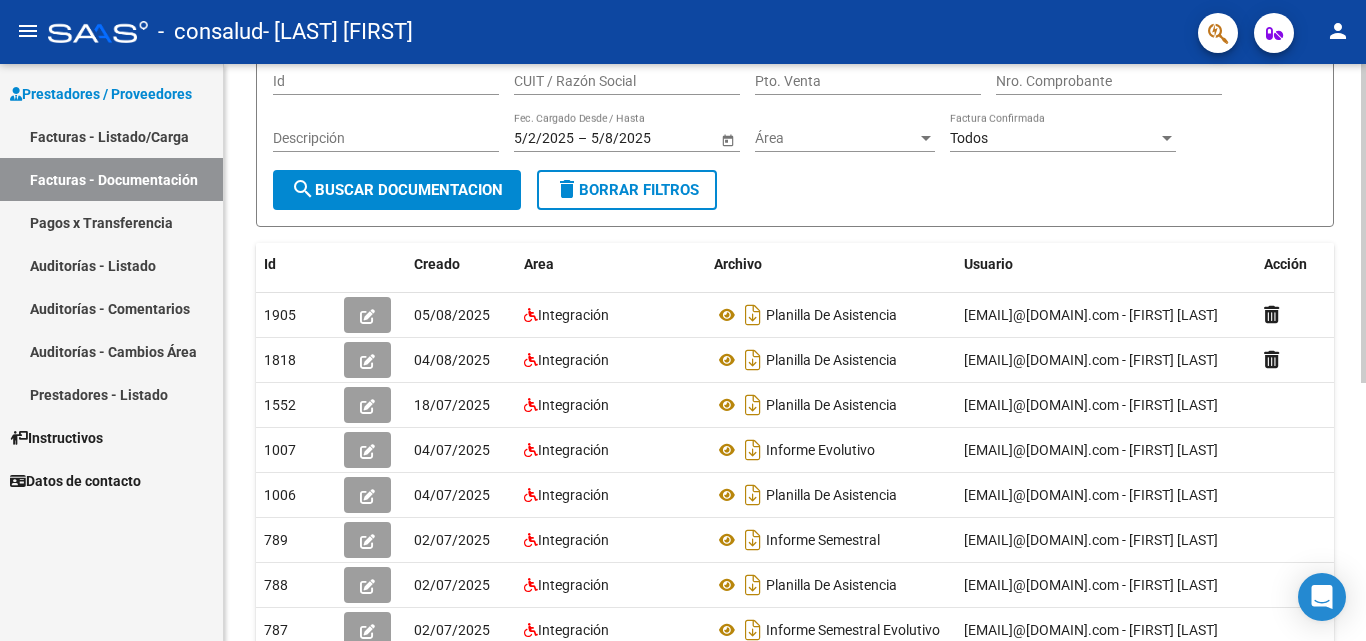 scroll, scrollTop: 179, scrollLeft: 0, axis: vertical 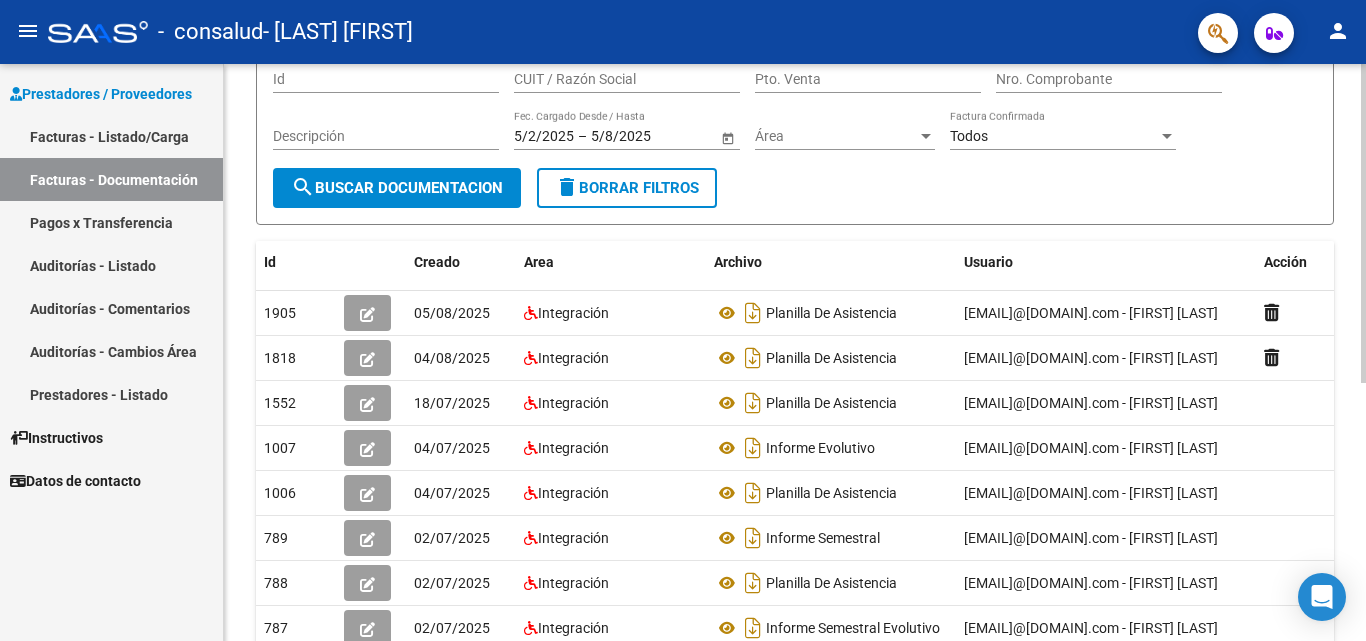 click 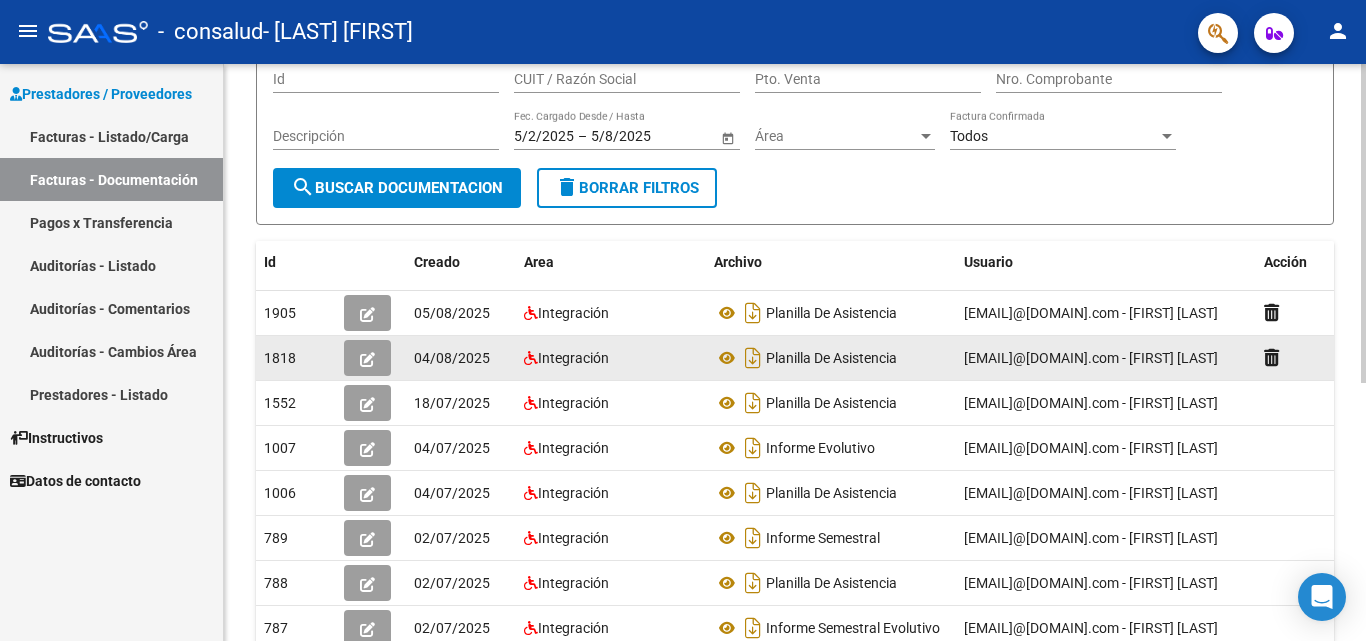 click on "04/08/2025" 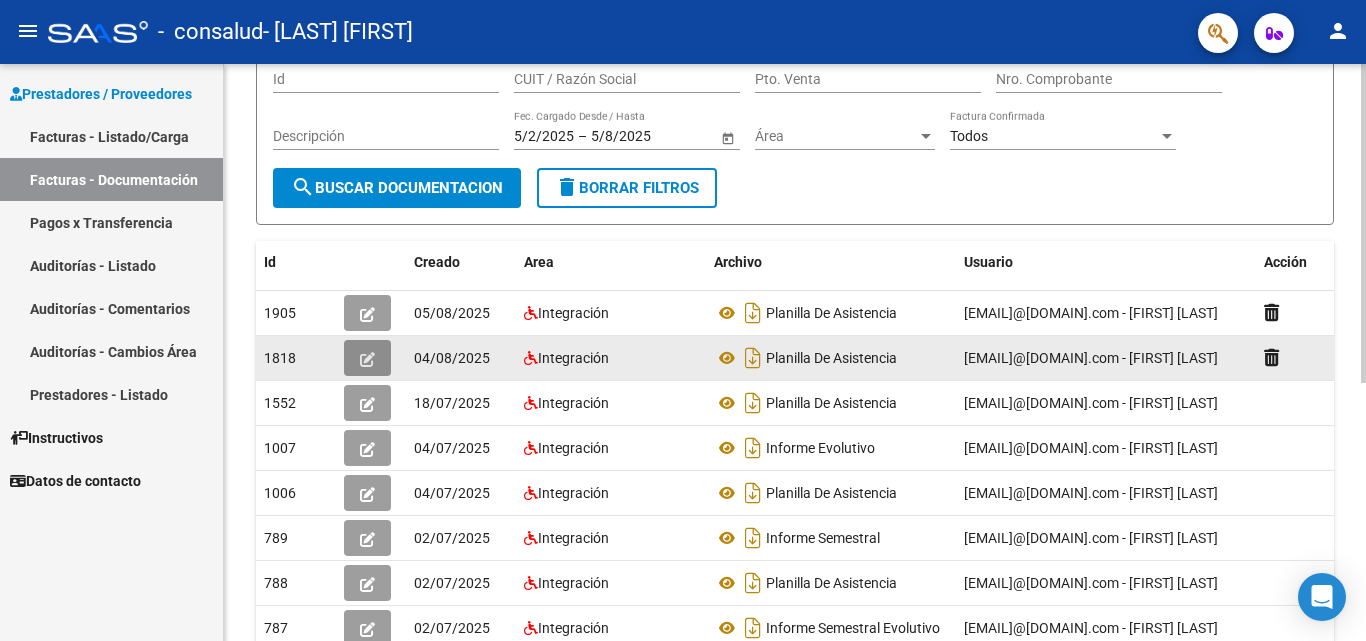 click 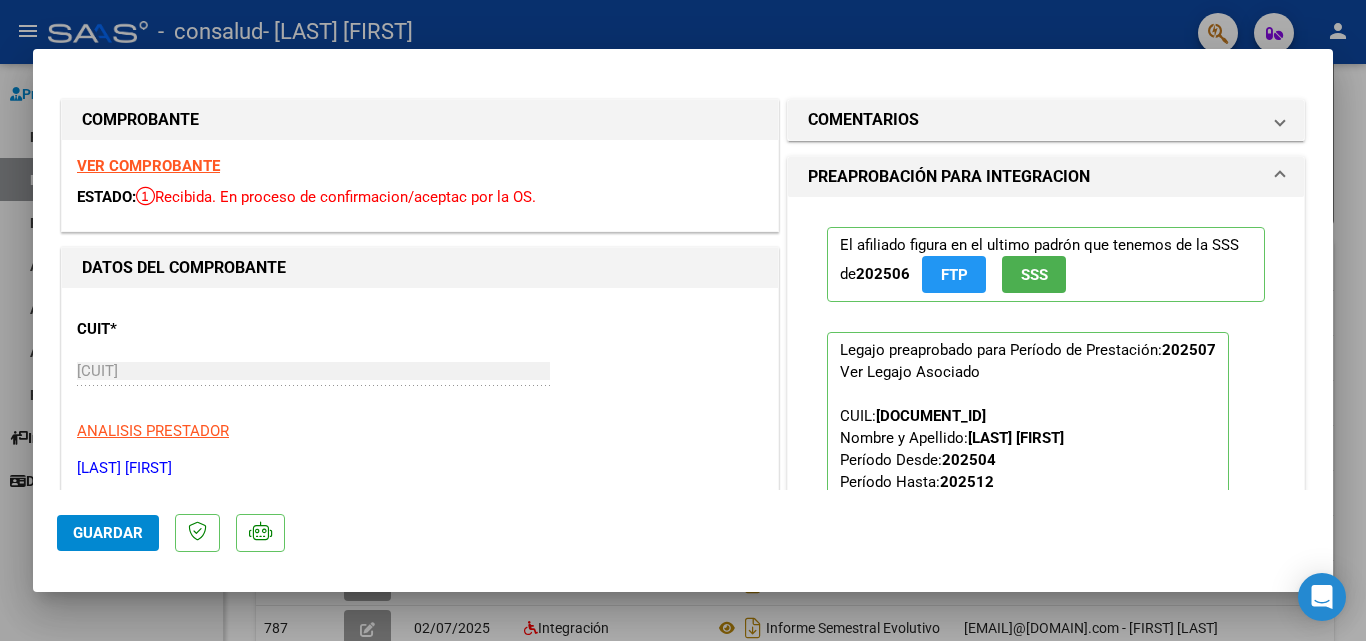 click at bounding box center [683, 320] 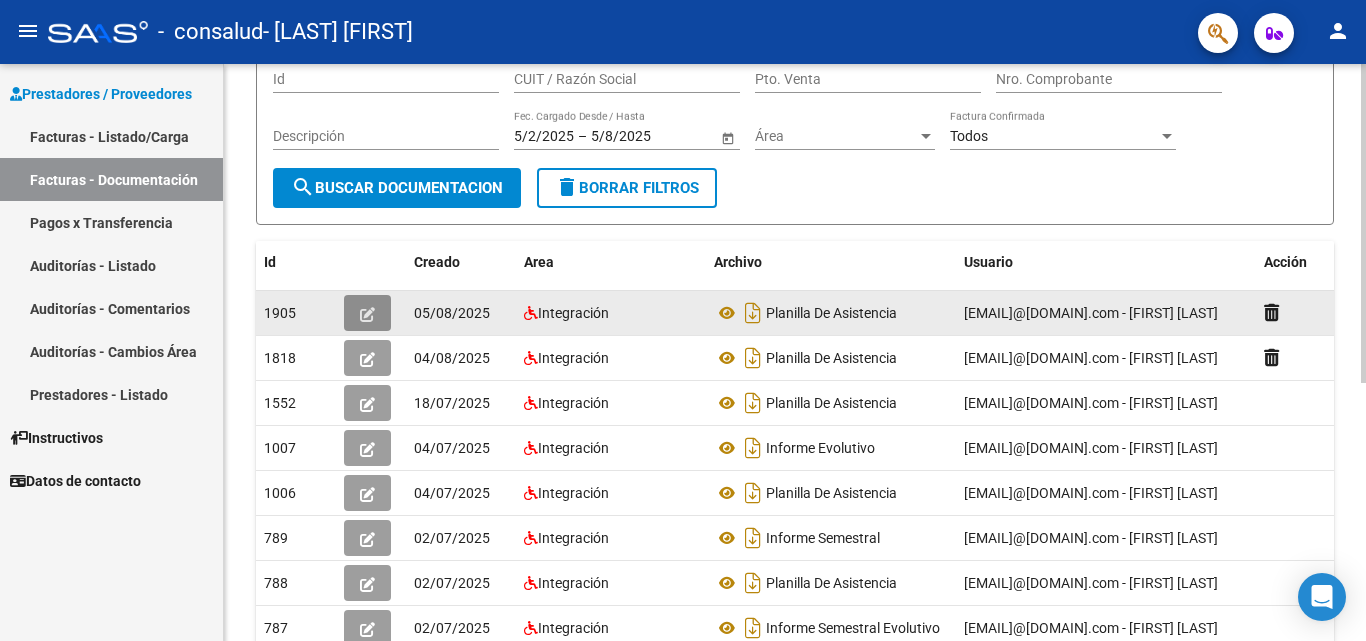 click 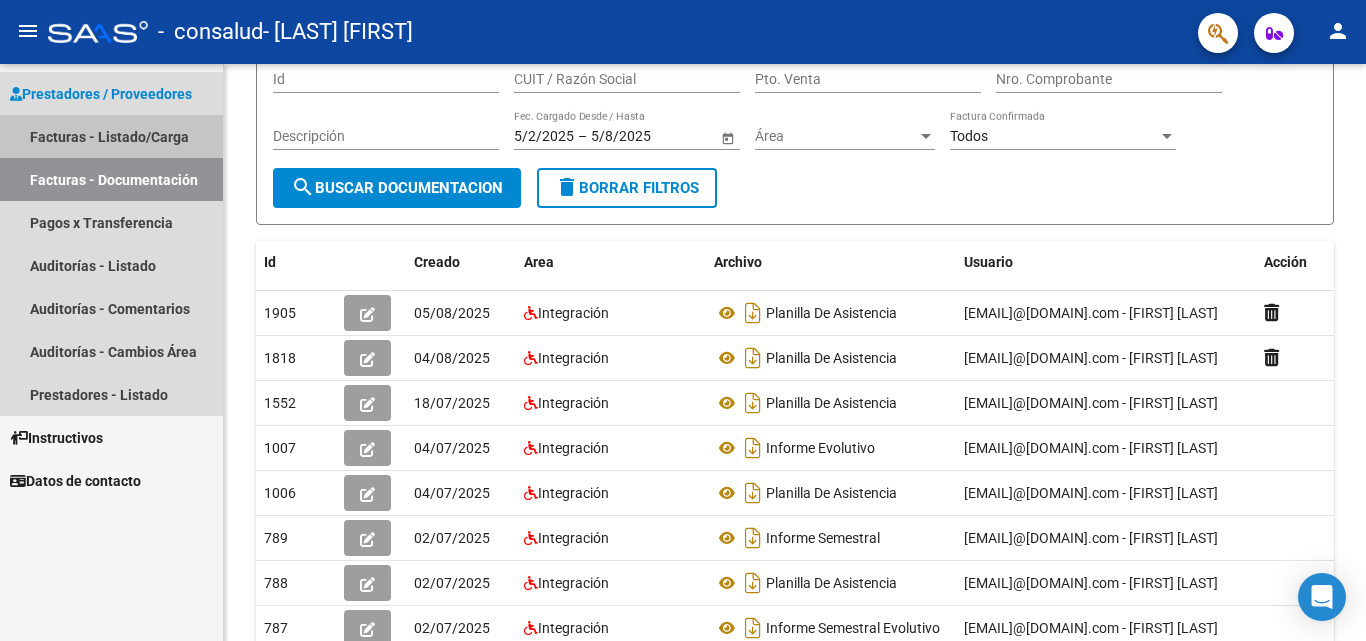 click on "Facturas - Listado/Carga" at bounding box center (111, 136) 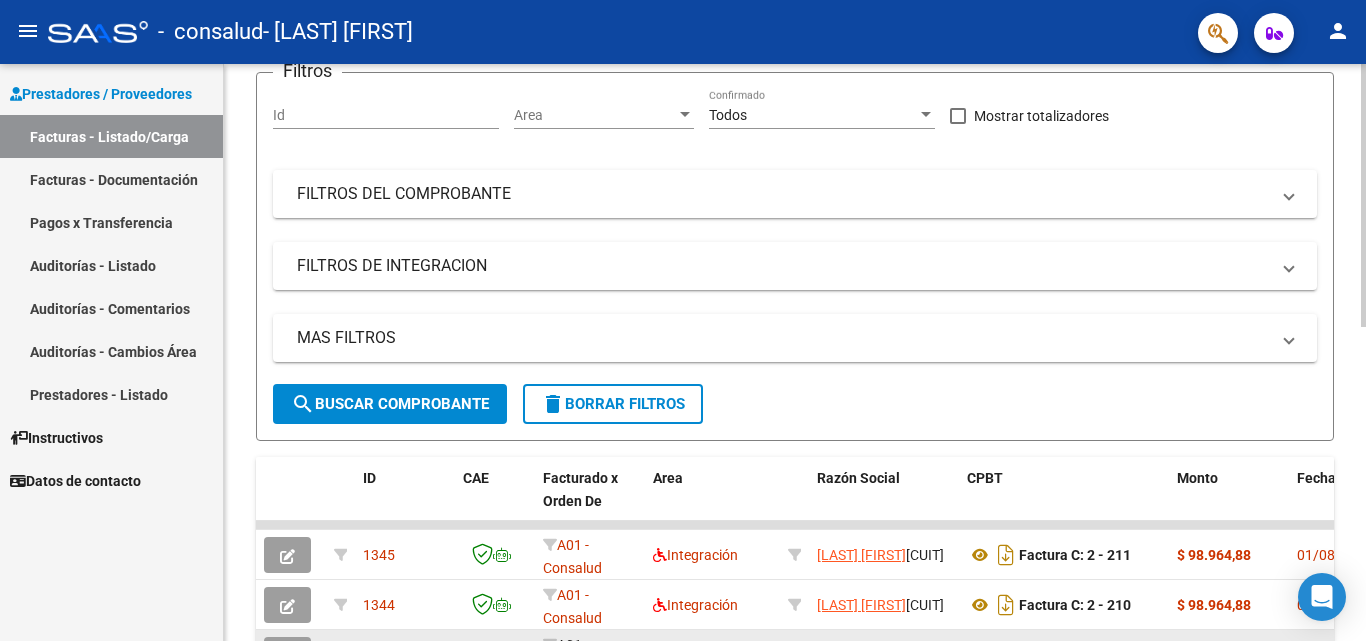 scroll, scrollTop: 179, scrollLeft: 0, axis: vertical 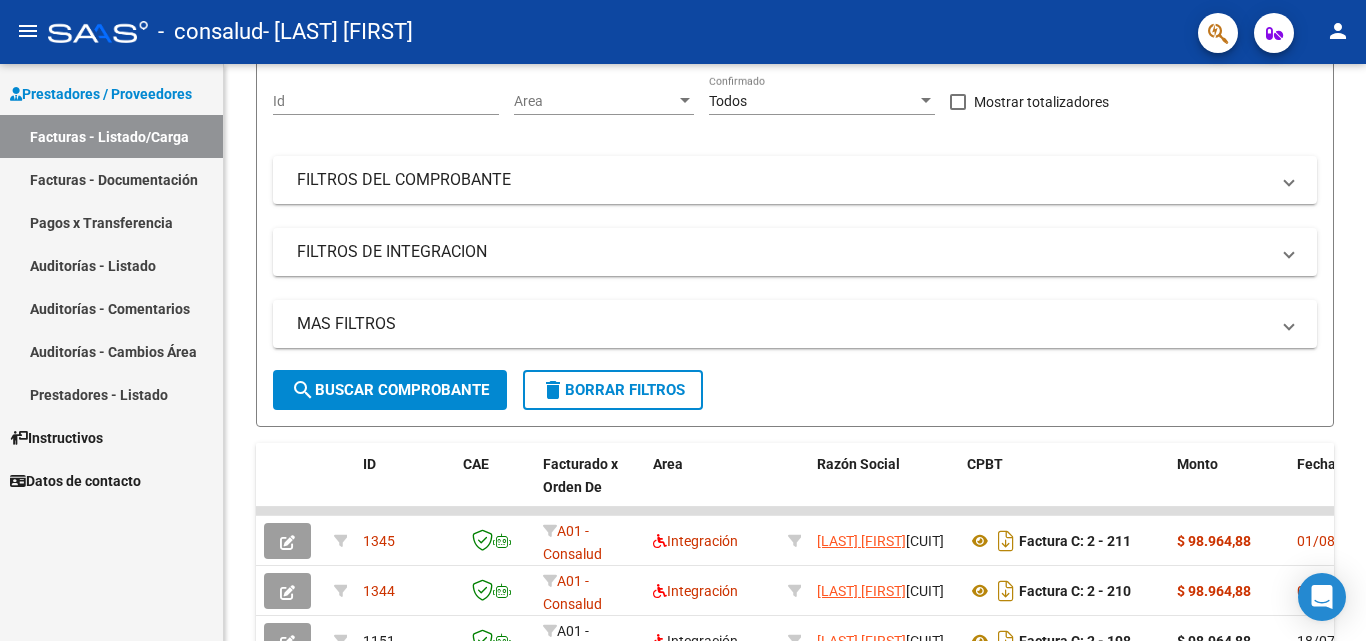 click on "Facturas - Listado/Carga" at bounding box center (111, 136) 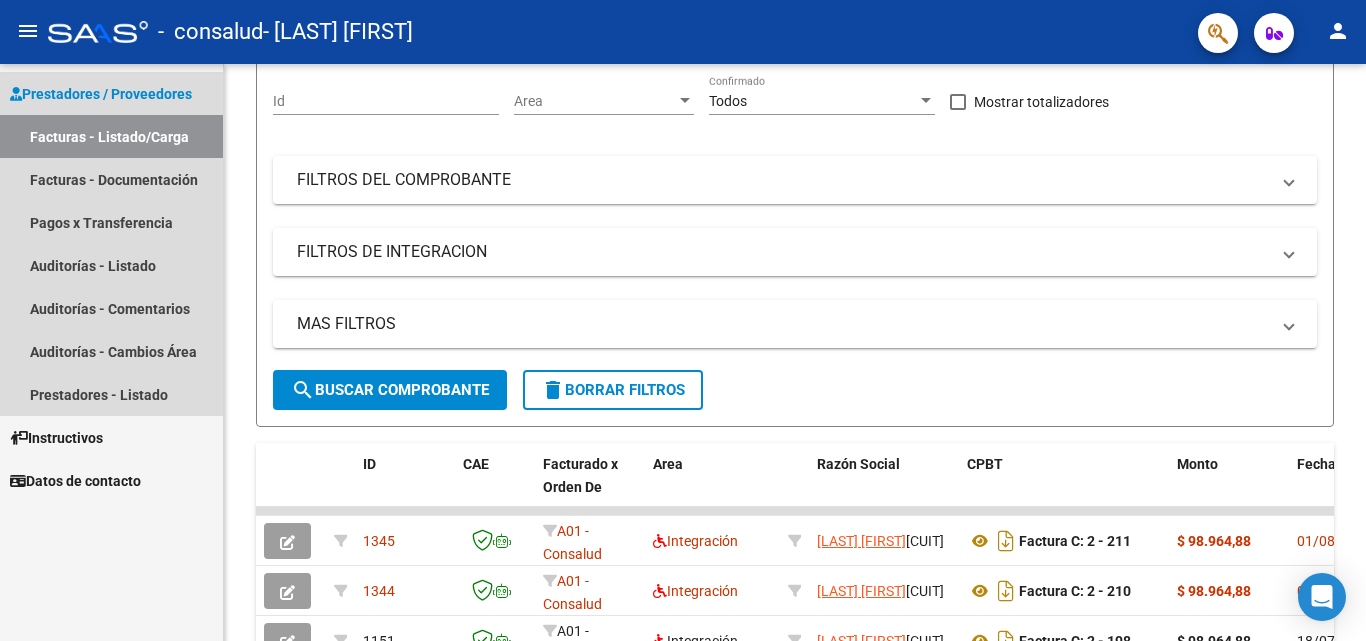 click on "Prestadores / Proveedores" at bounding box center (101, 94) 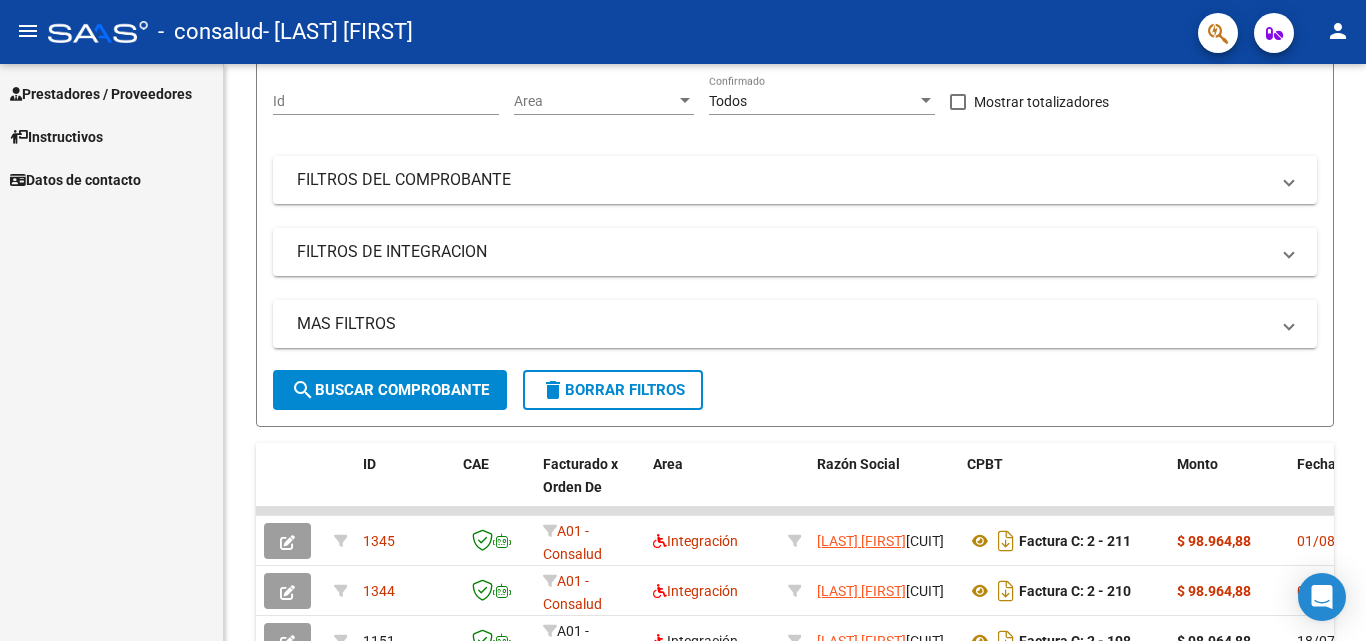 click on "Prestadores / Proveedores" at bounding box center (101, 94) 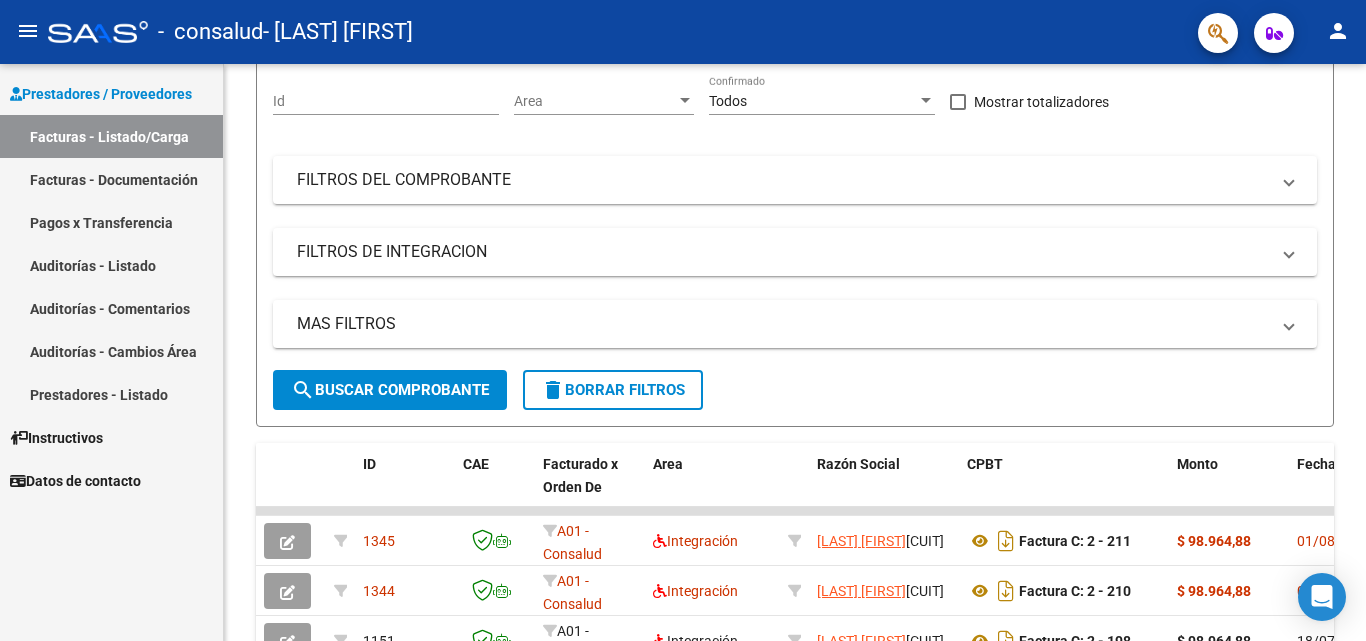 click on "Facturas - Listado/Carga" at bounding box center (111, 136) 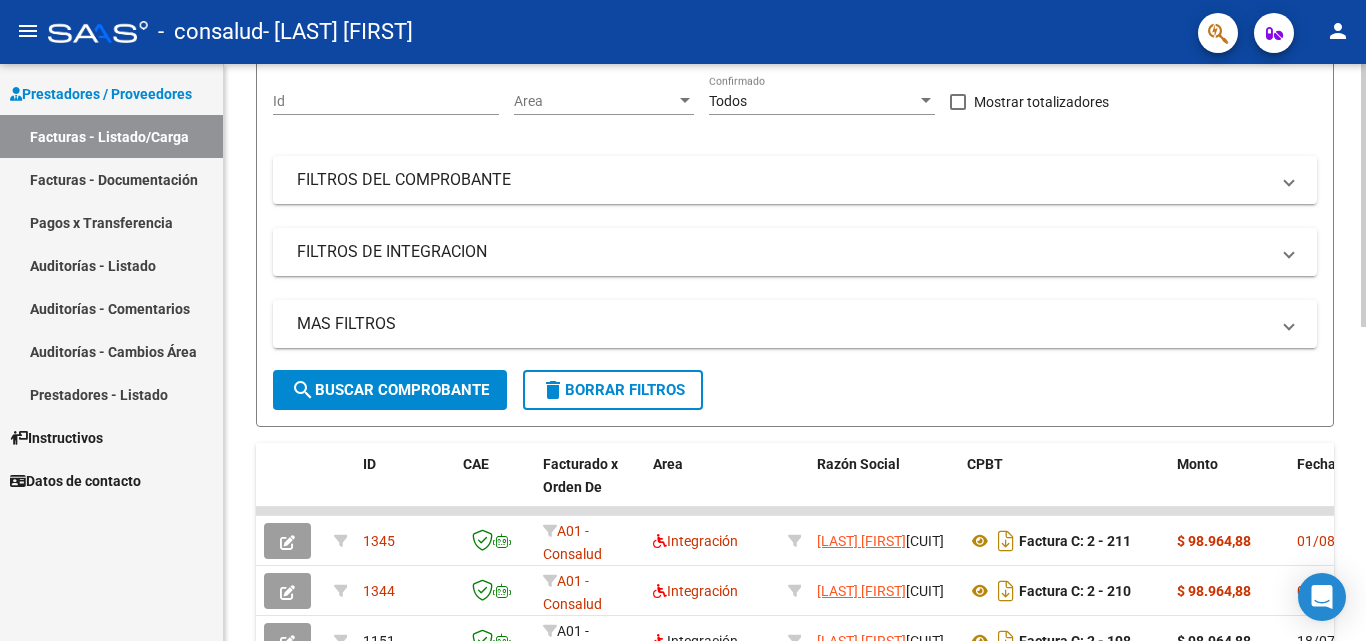 scroll, scrollTop: 0, scrollLeft: 0, axis: both 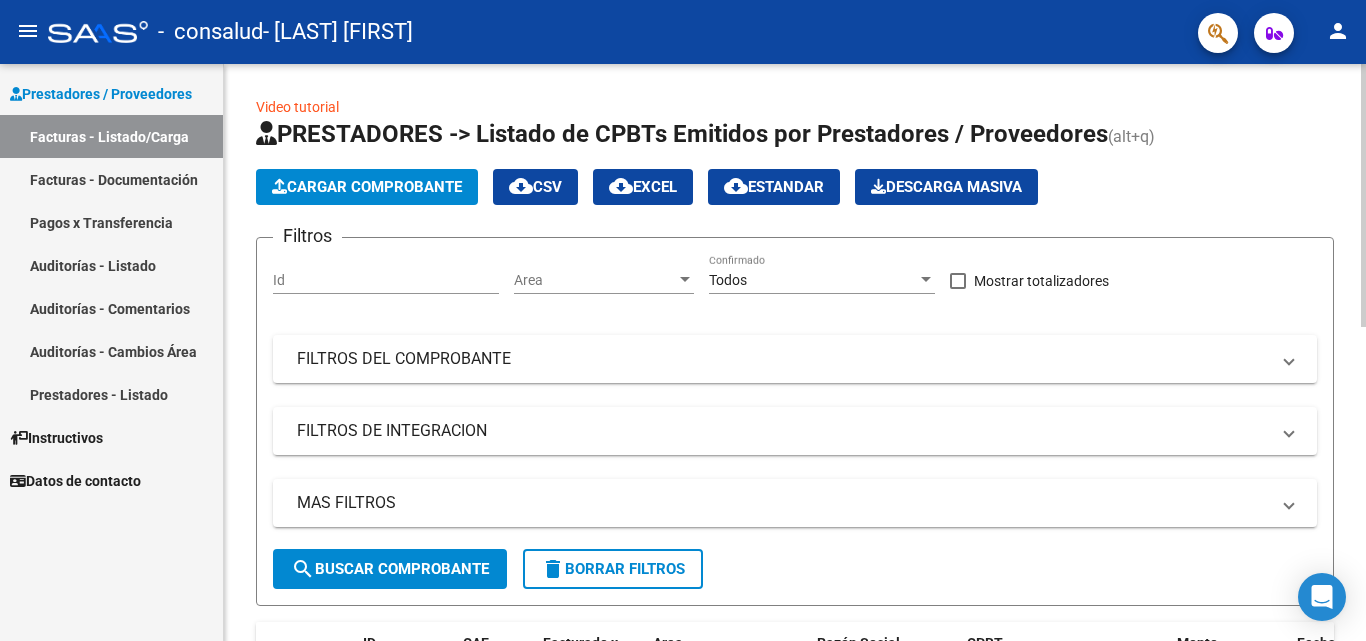 click 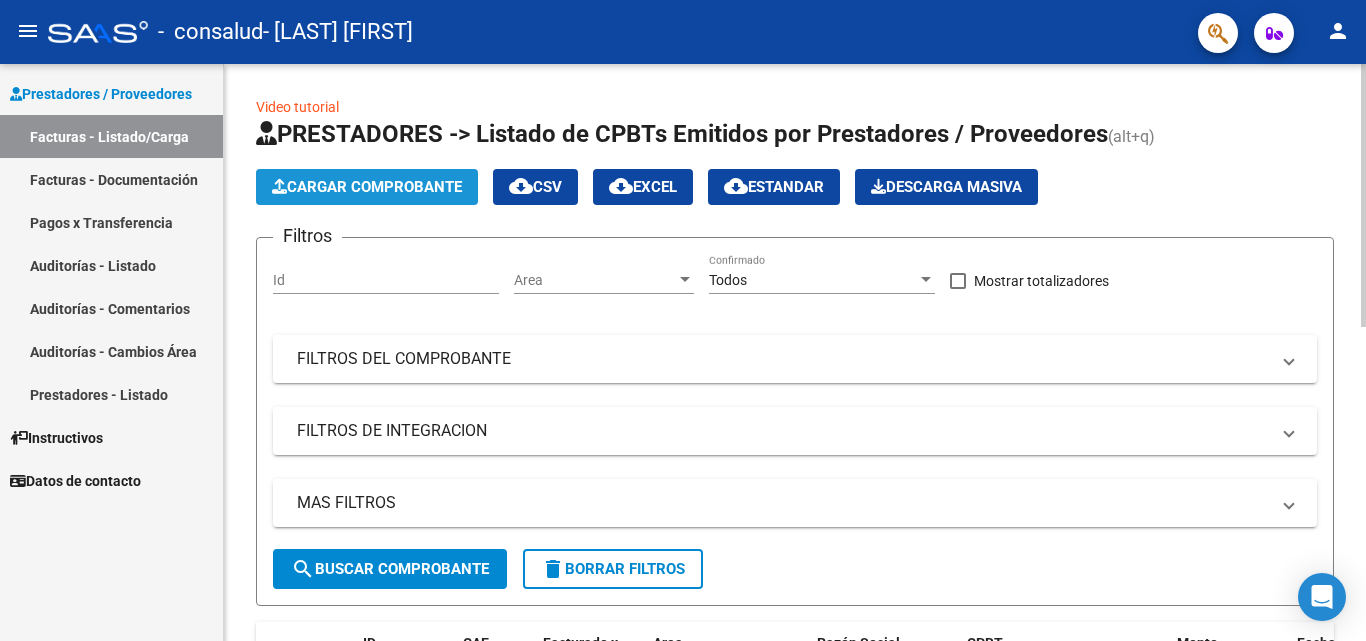 click on "Cargar Comprobante" 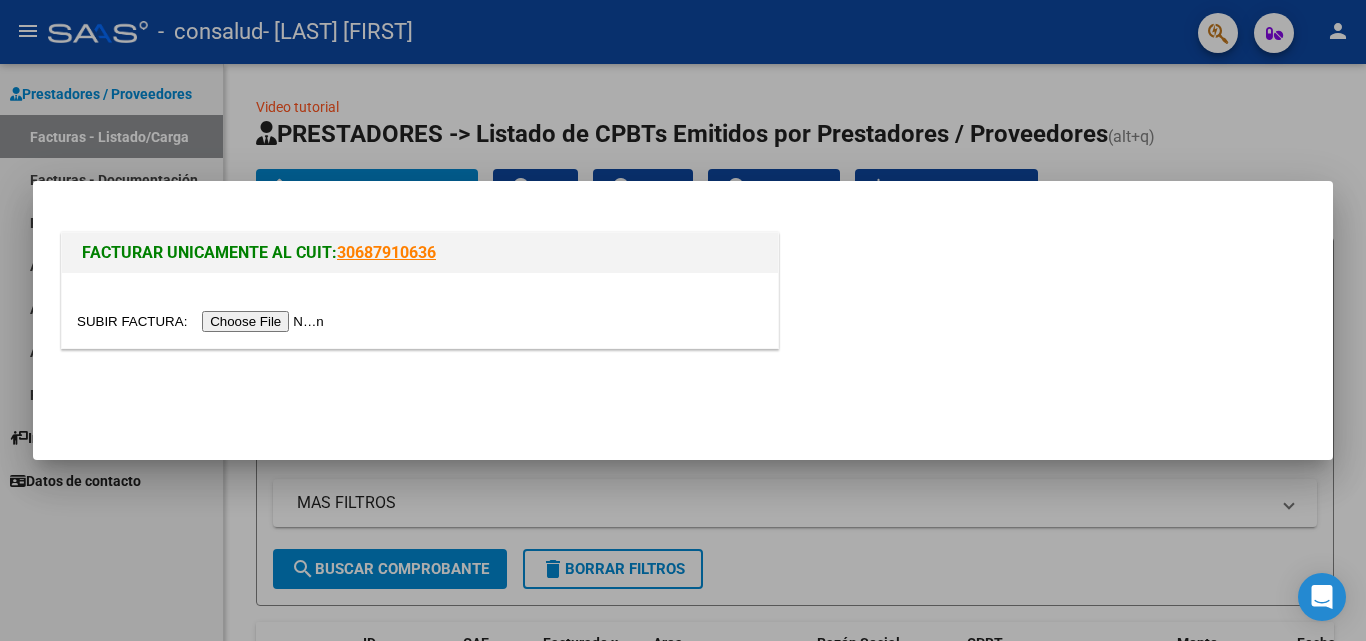 click at bounding box center (203, 321) 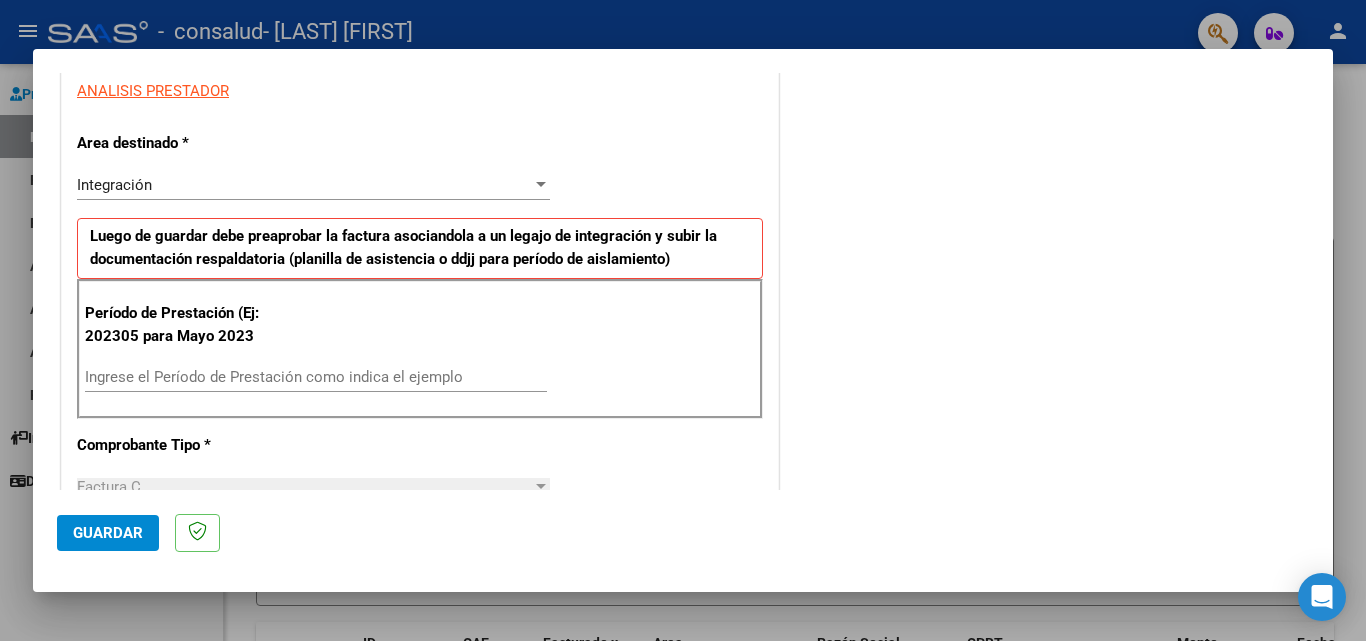 scroll, scrollTop: 384, scrollLeft: 0, axis: vertical 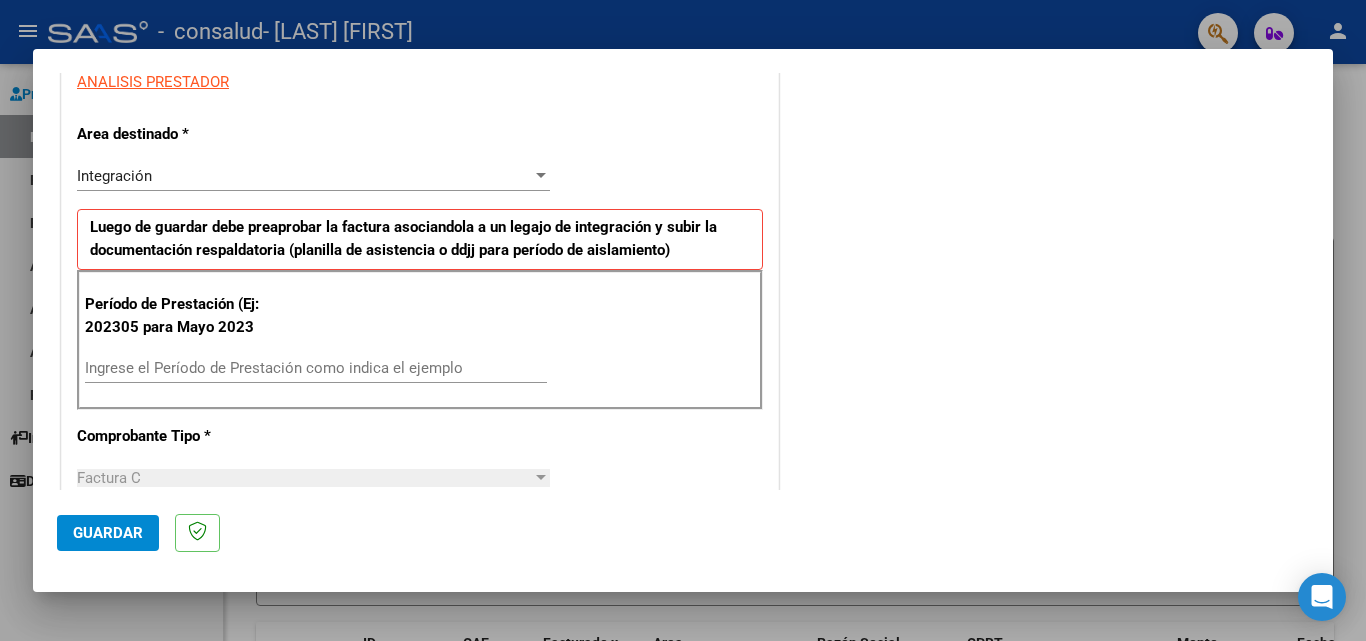 click on "Ingrese el Período de Prestación como indica el ejemplo" at bounding box center (316, 368) 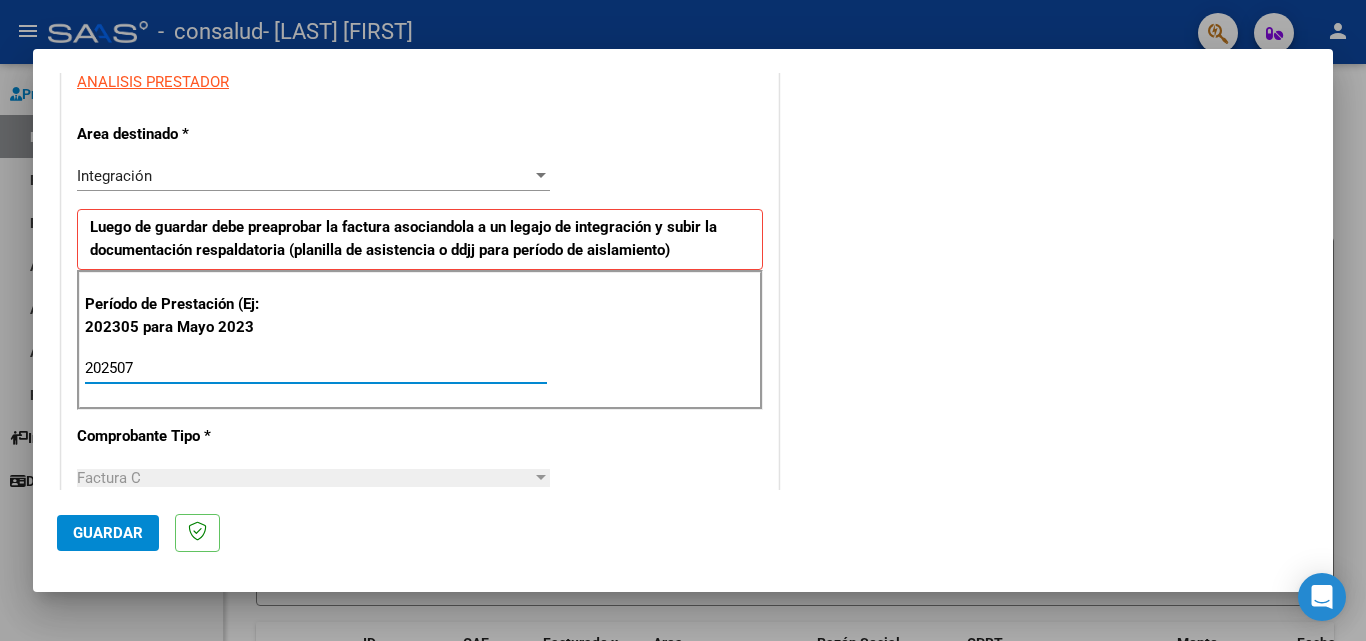 type on "202507" 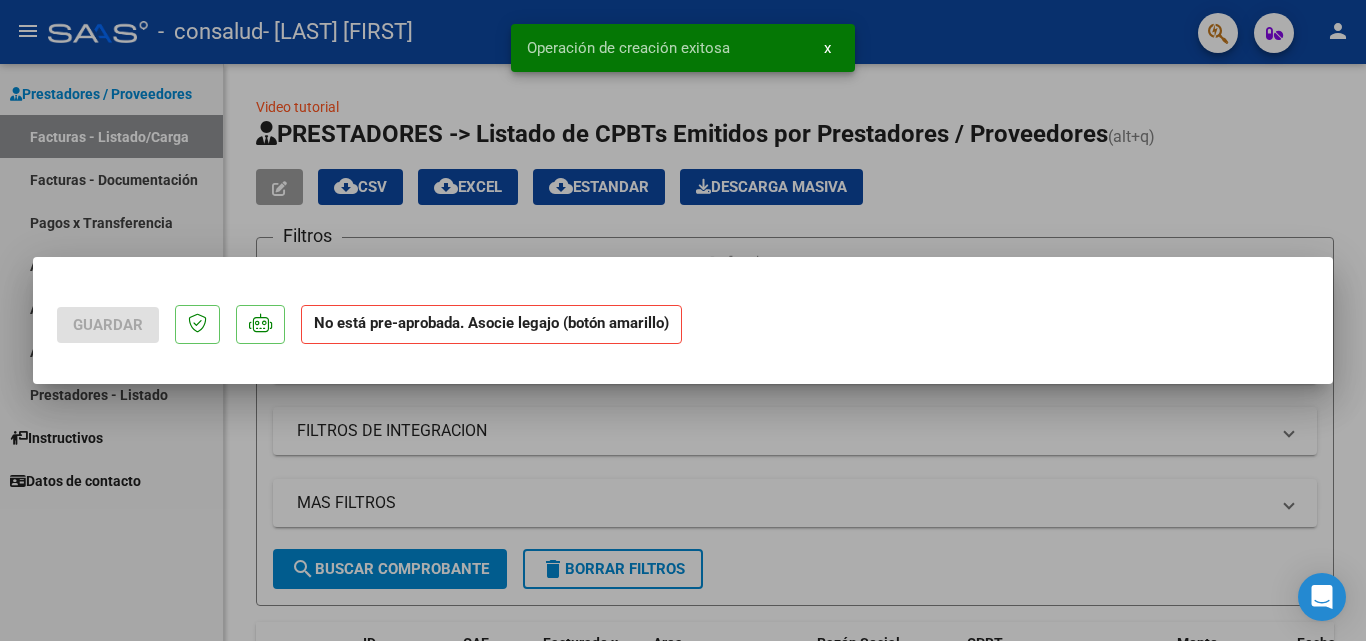 scroll, scrollTop: 0, scrollLeft: 0, axis: both 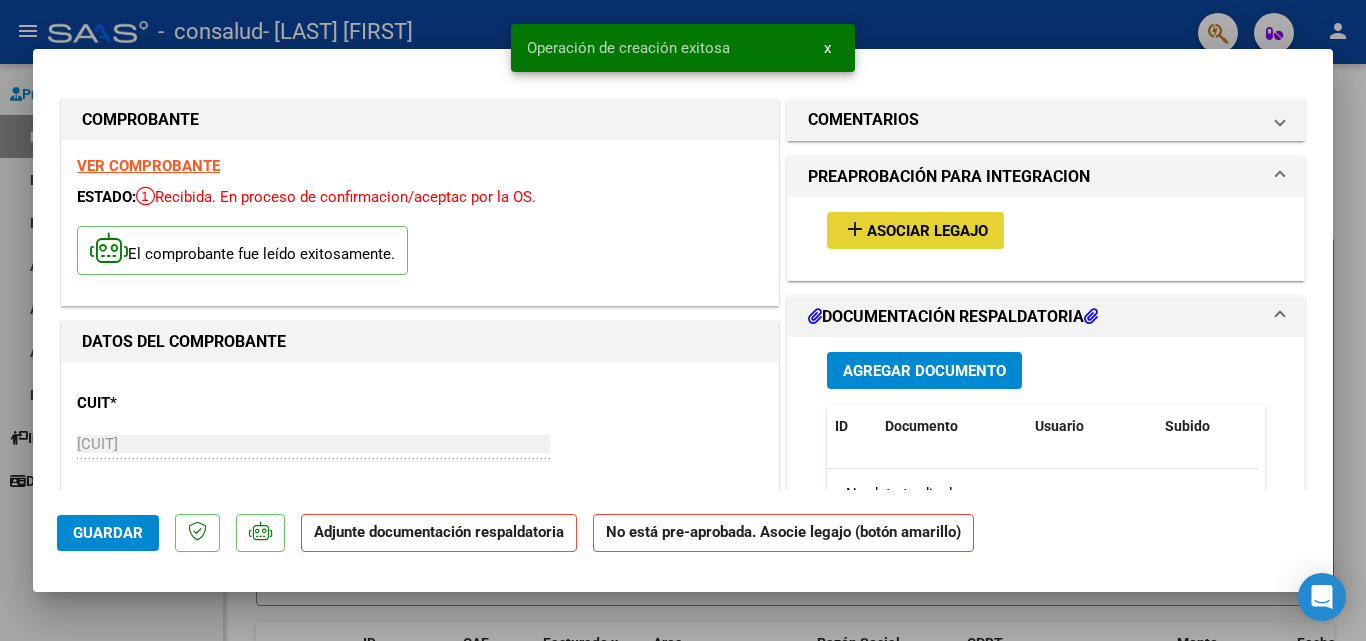 click on "Asociar Legajo" at bounding box center [927, 231] 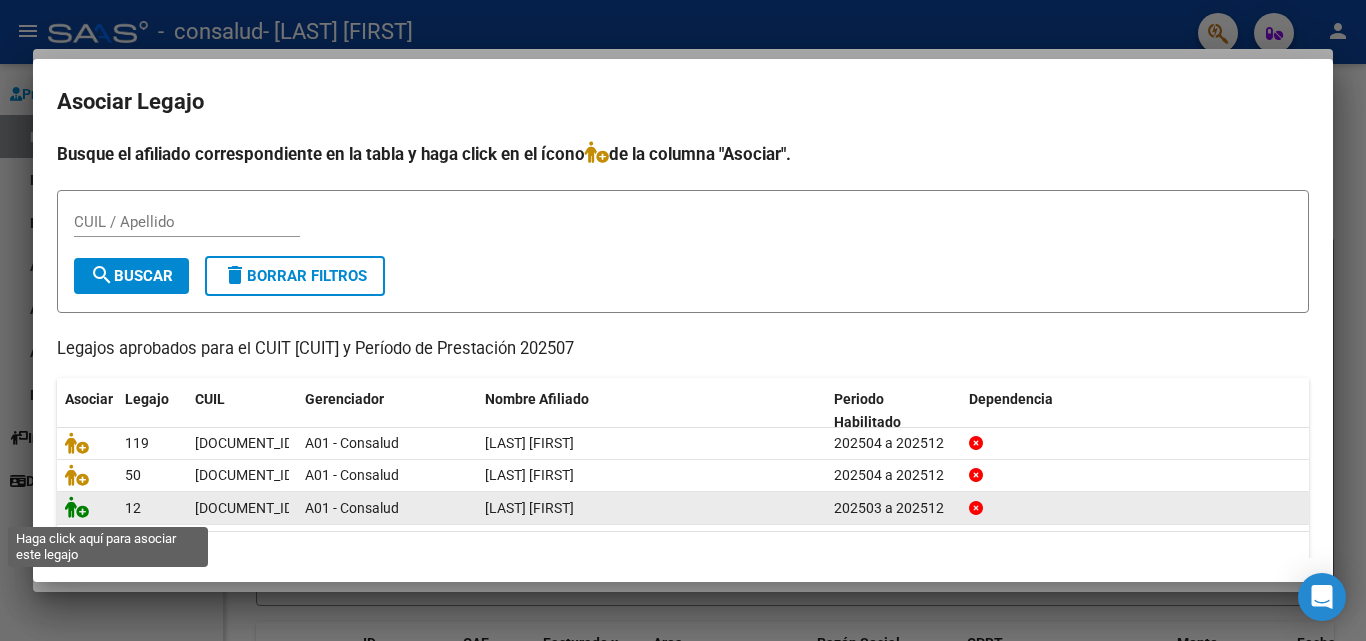 click 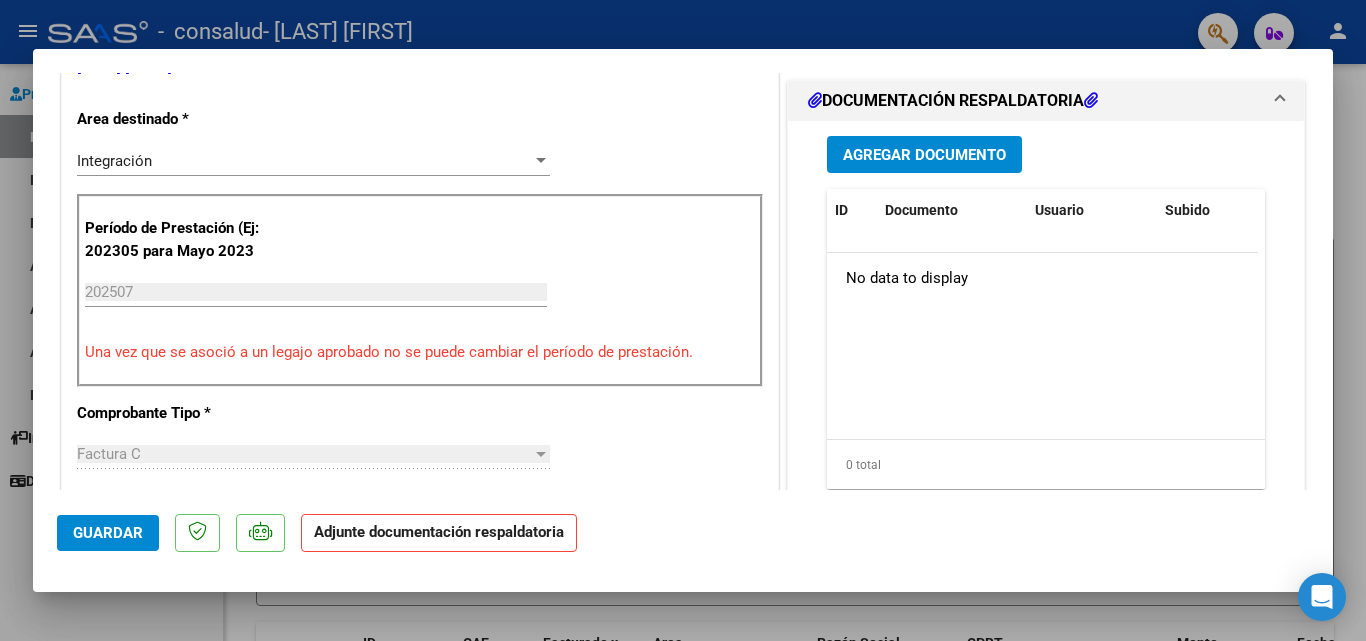 scroll, scrollTop: 484, scrollLeft: 0, axis: vertical 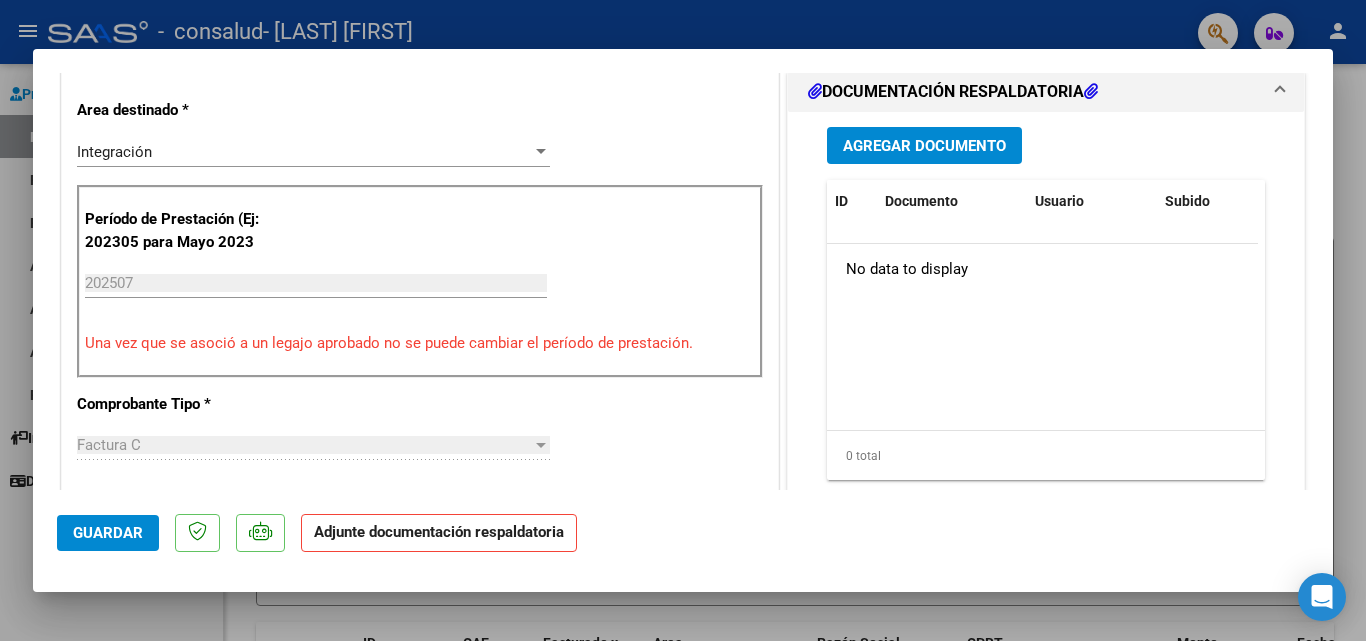 click on "Agregar Documento" at bounding box center (924, 146) 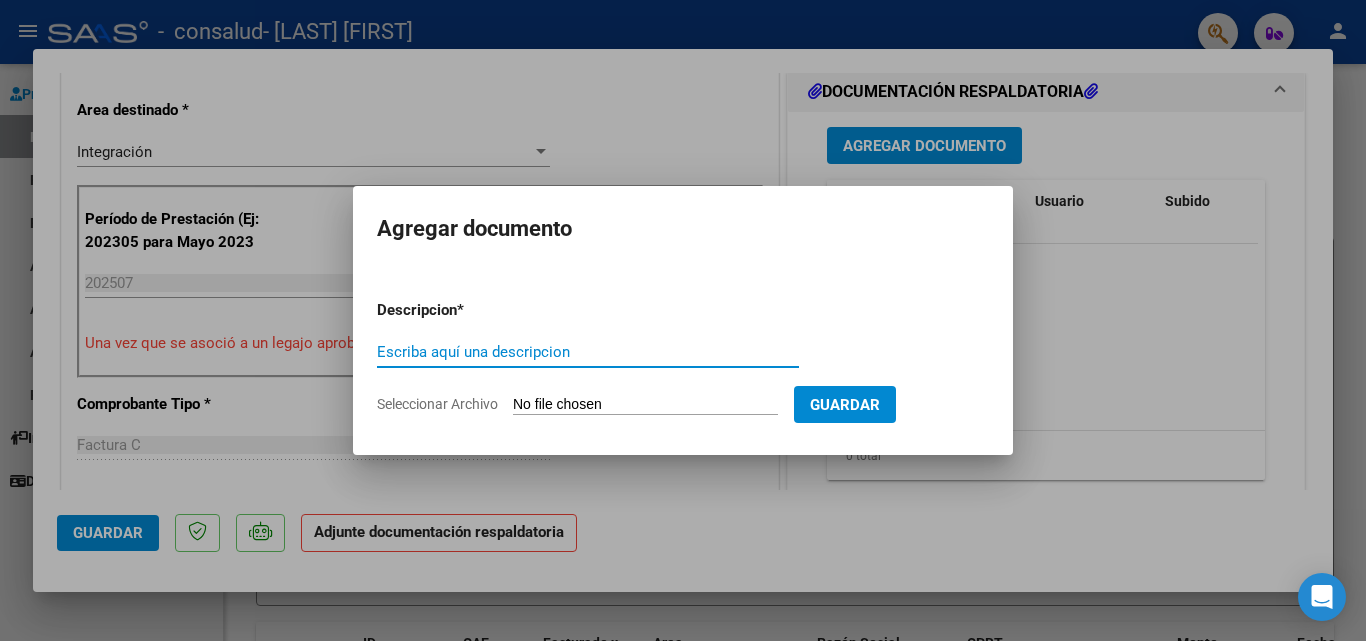click on "Escriba aquí una descripcion" at bounding box center [588, 352] 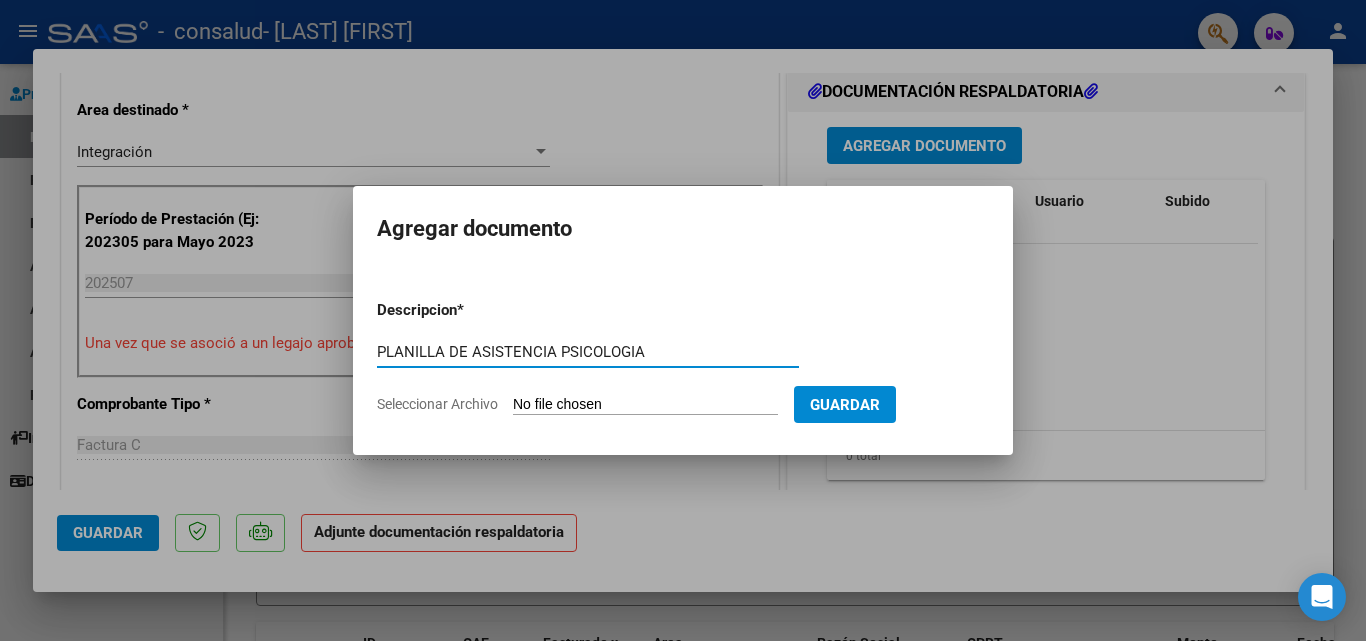type on "PLANILLA DE ASISTENCIA PSICOLOGIA" 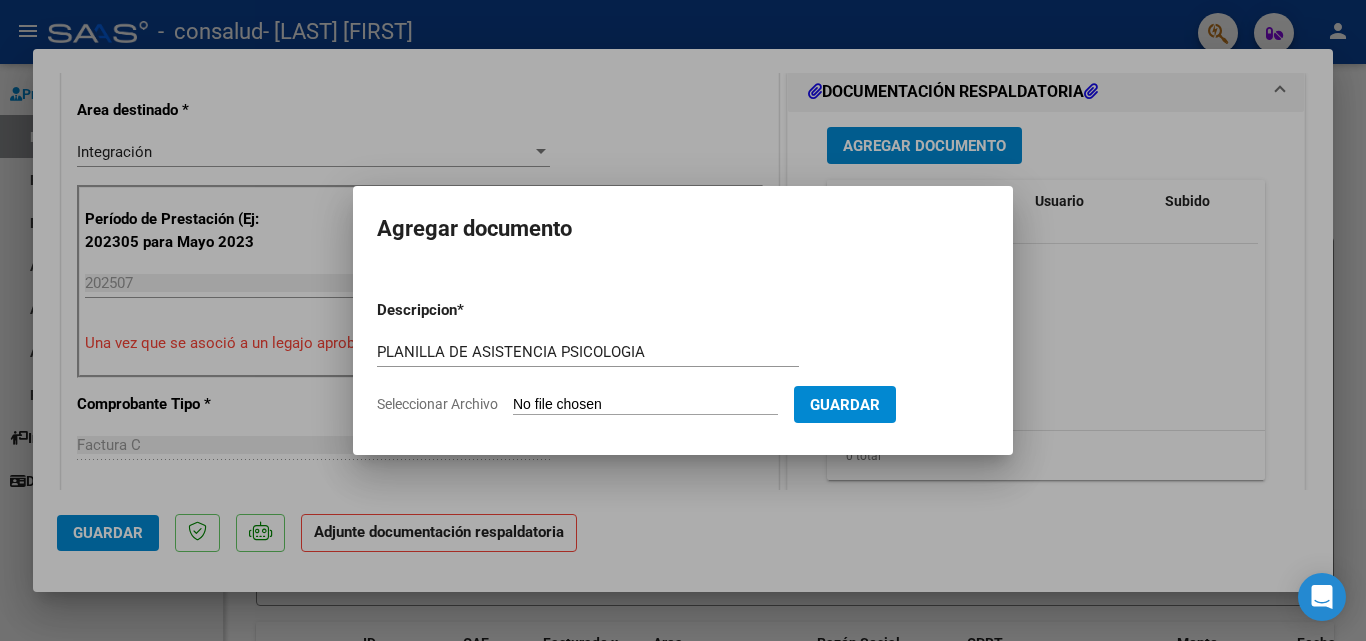 type on "C:\fakepath\PLANILLA DE ASIST. PSICOLOGIA.pdf" 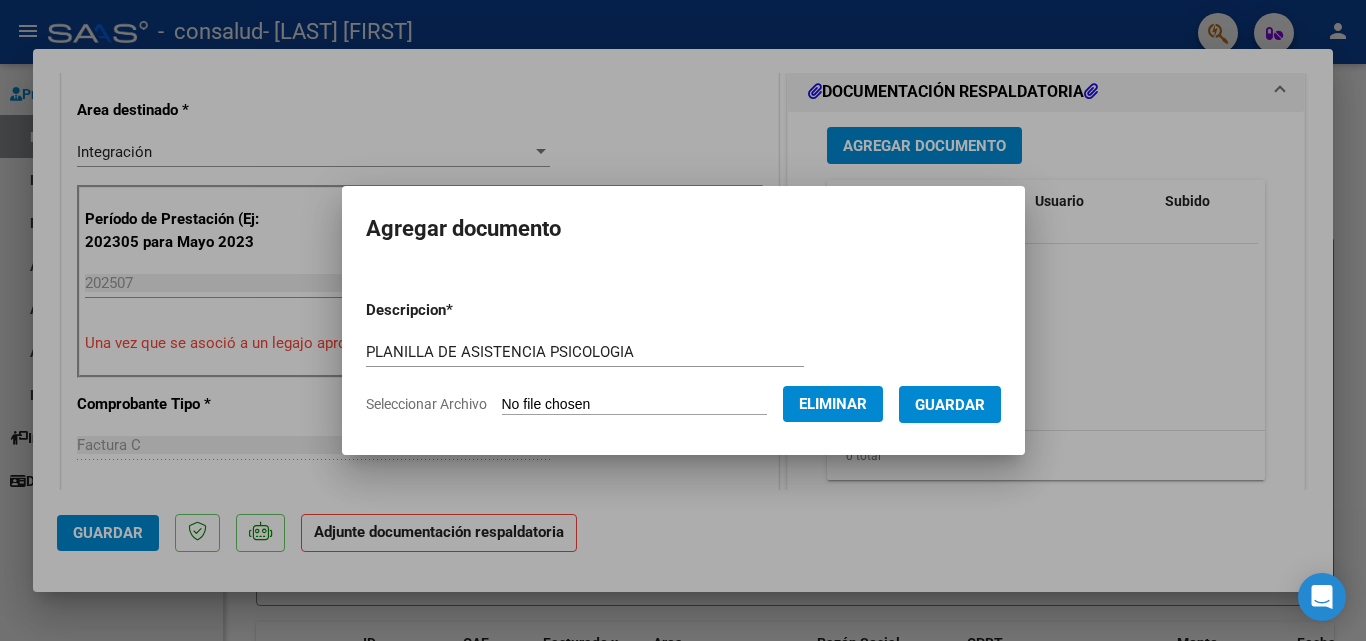 click on "Guardar" at bounding box center (950, 405) 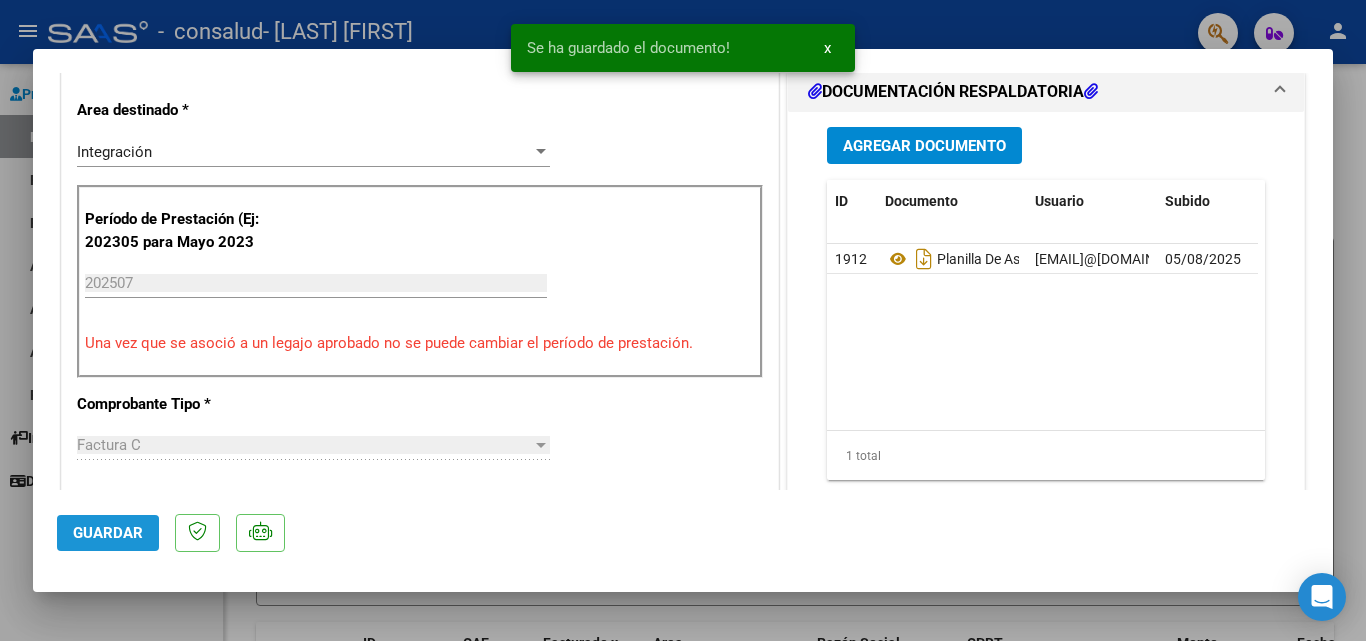 click on "Guardar" 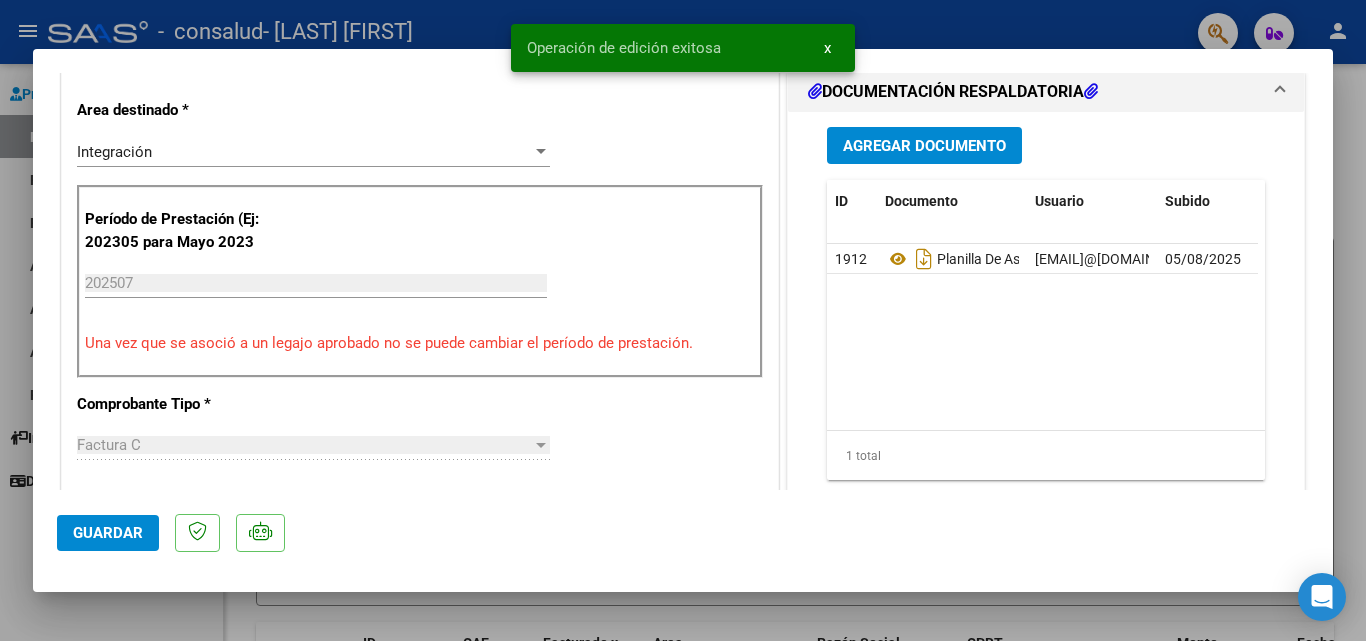 click at bounding box center [683, 320] 